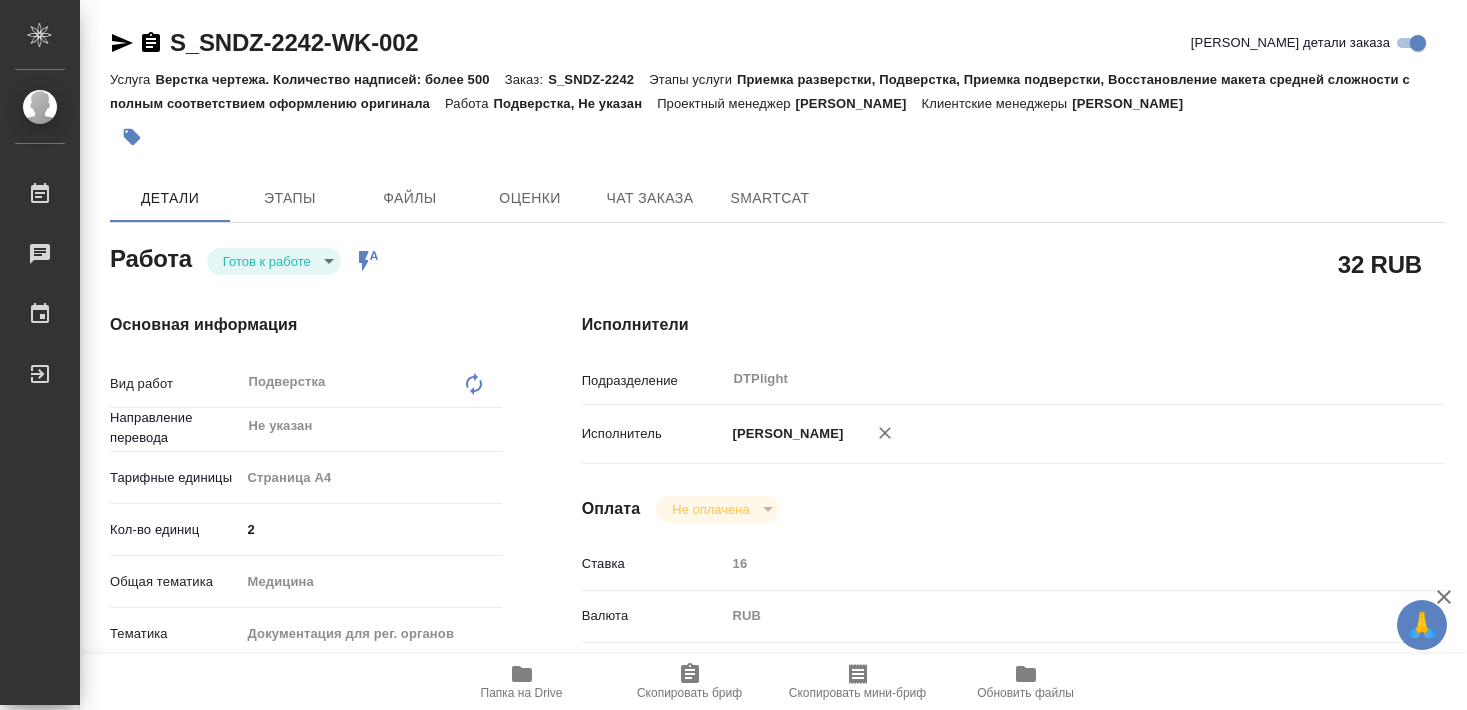 scroll, scrollTop: 0, scrollLeft: 0, axis: both 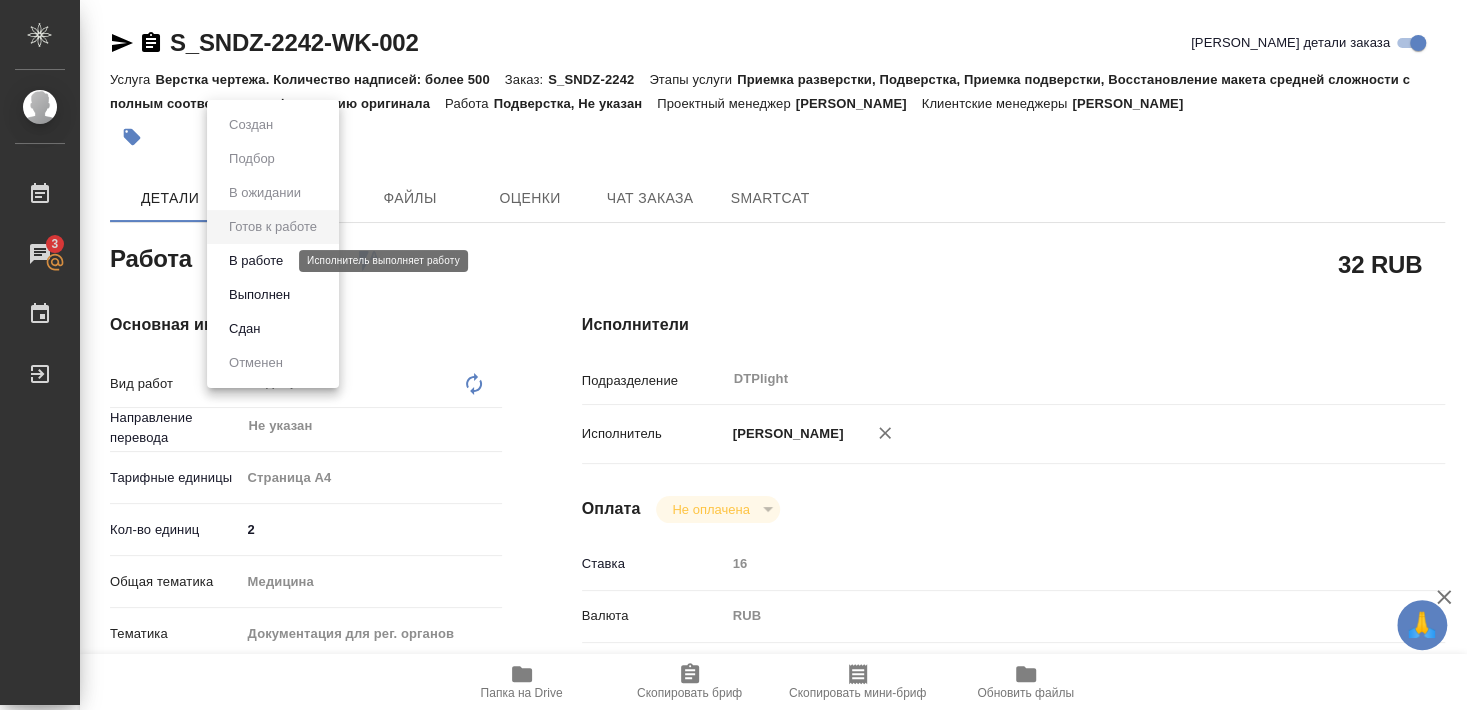 click on "В работе" at bounding box center (256, 261) 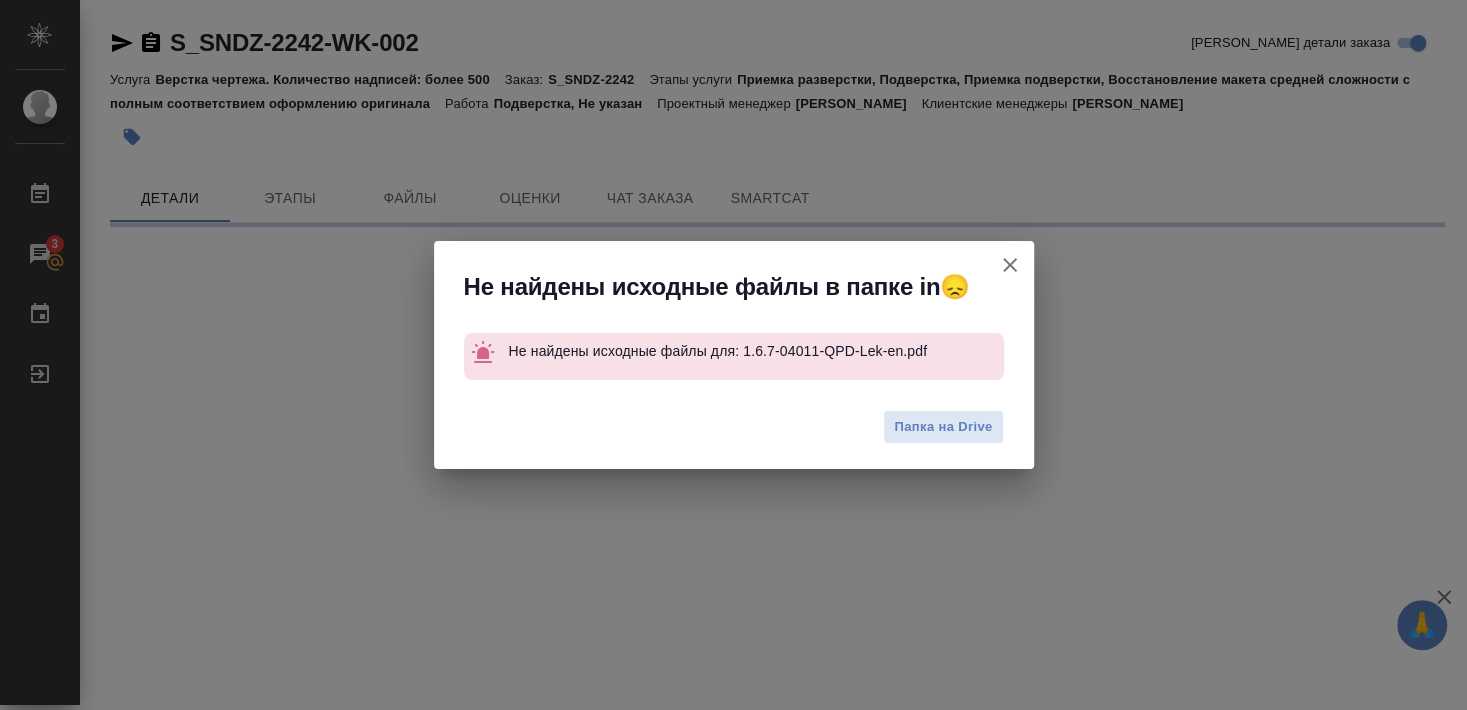 scroll, scrollTop: 216, scrollLeft: 0, axis: vertical 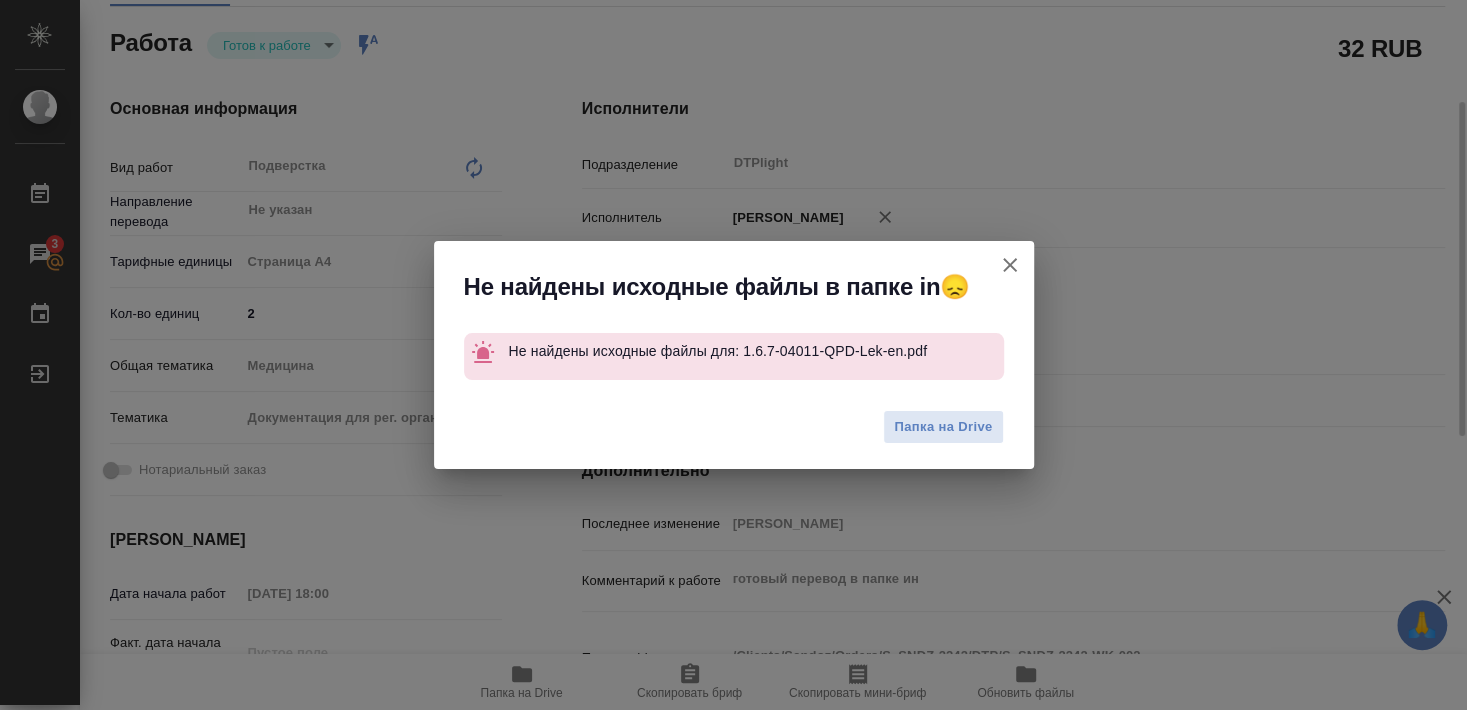type on "x" 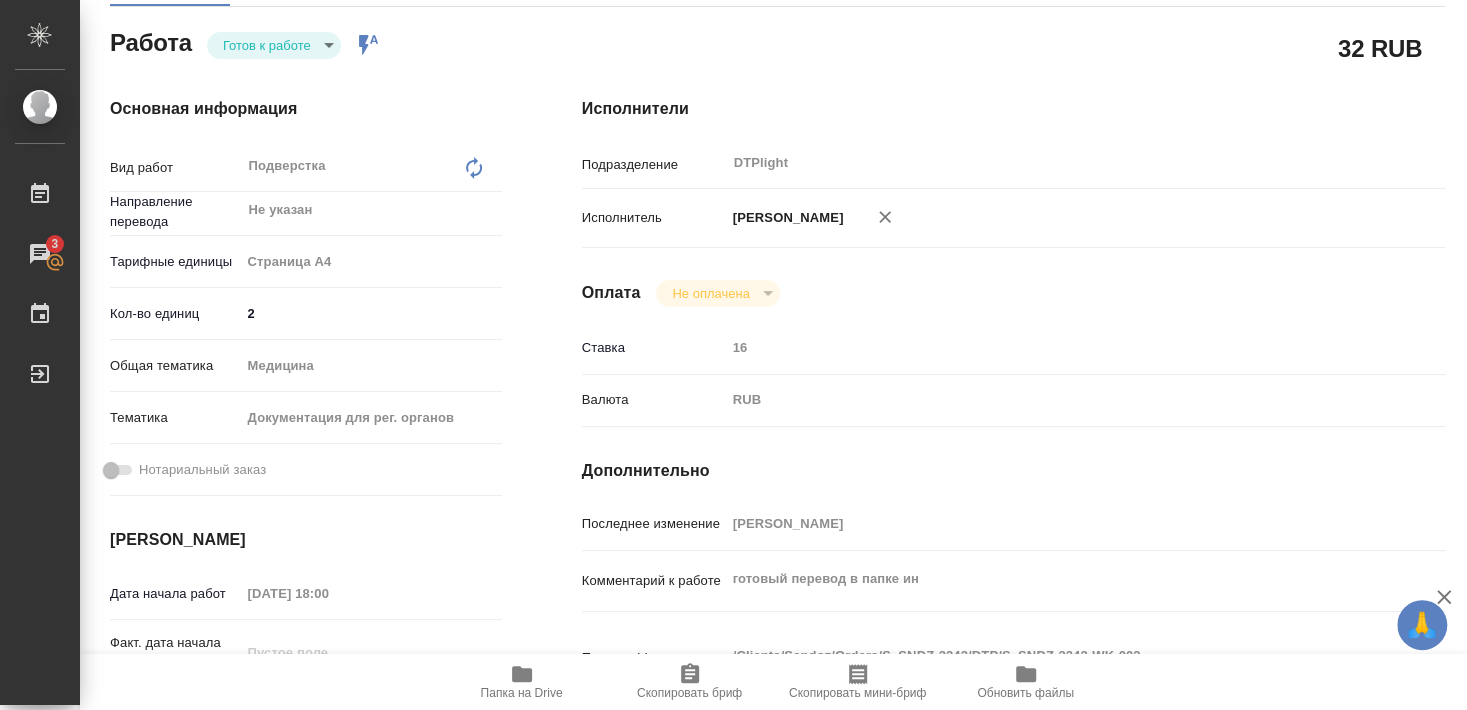 type on "x" 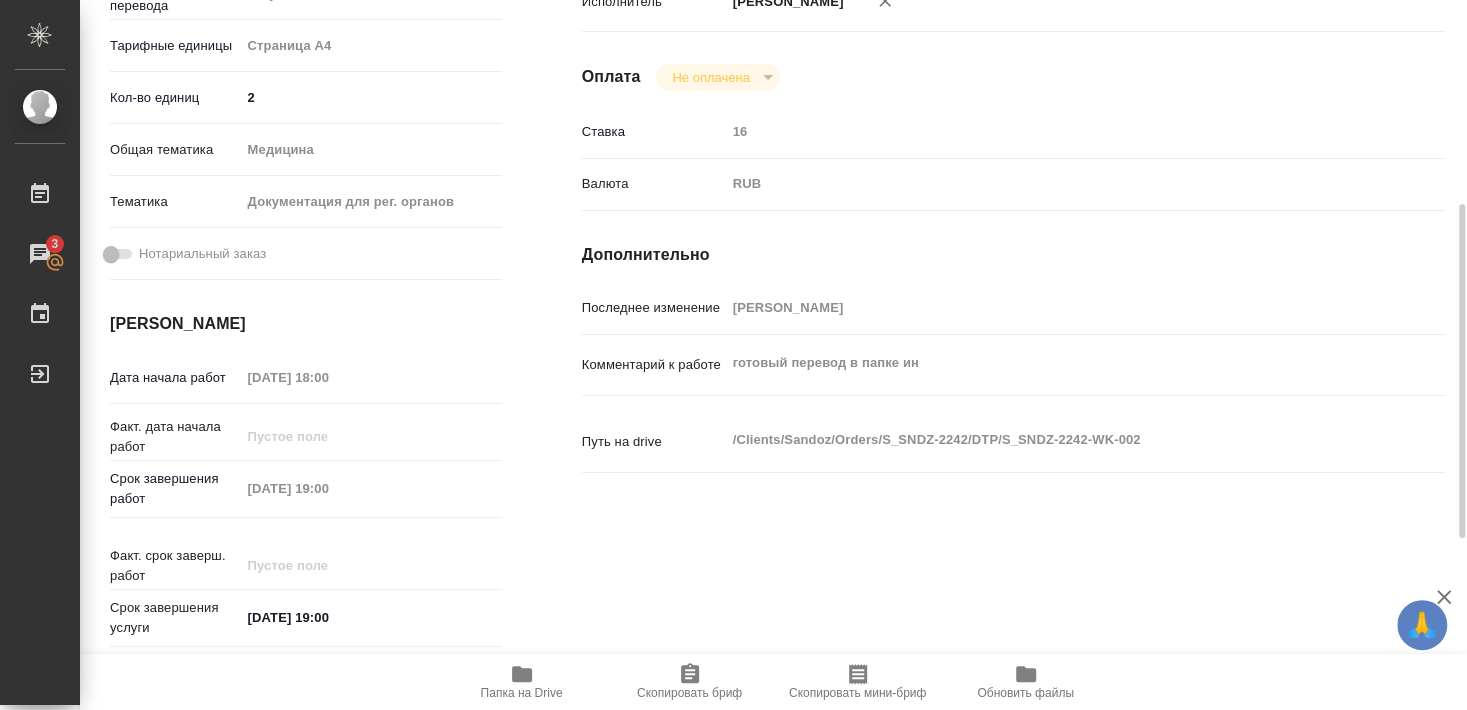 scroll, scrollTop: 540, scrollLeft: 0, axis: vertical 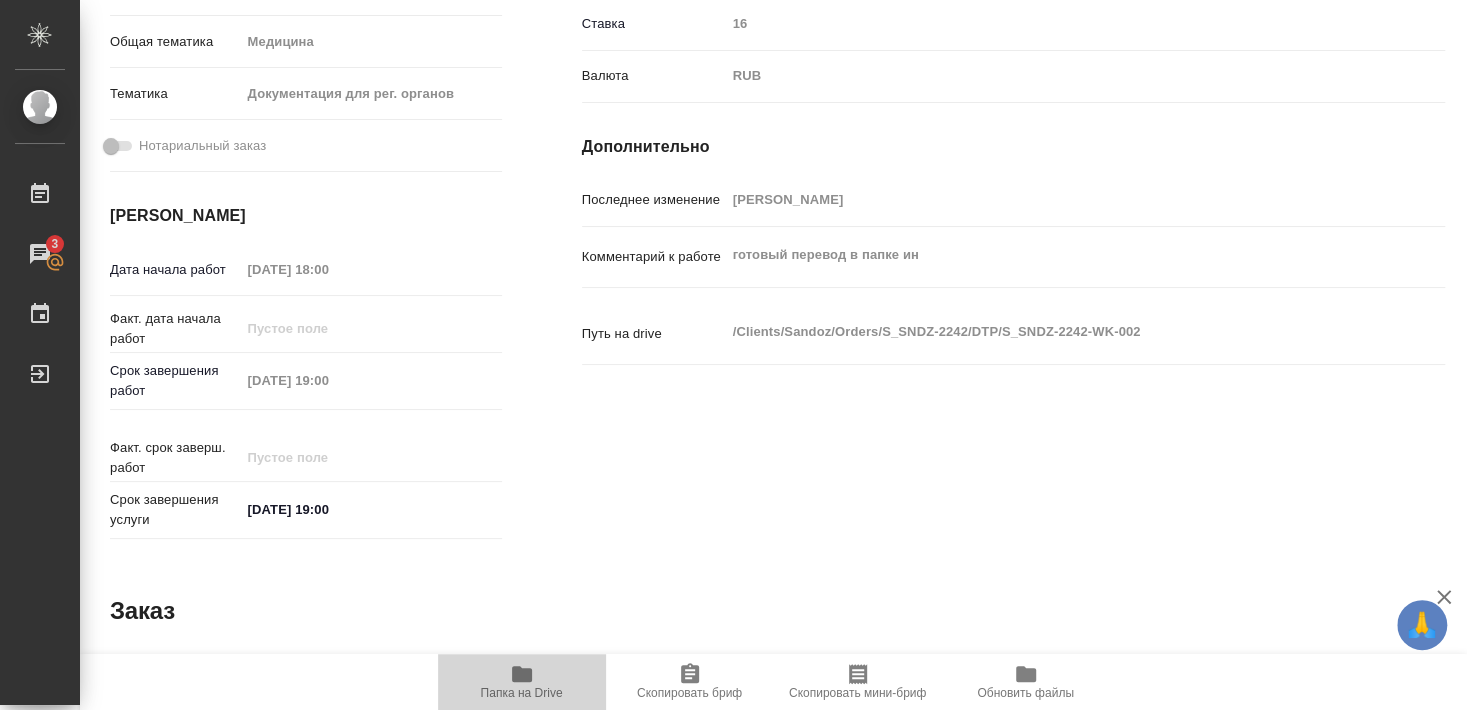 click 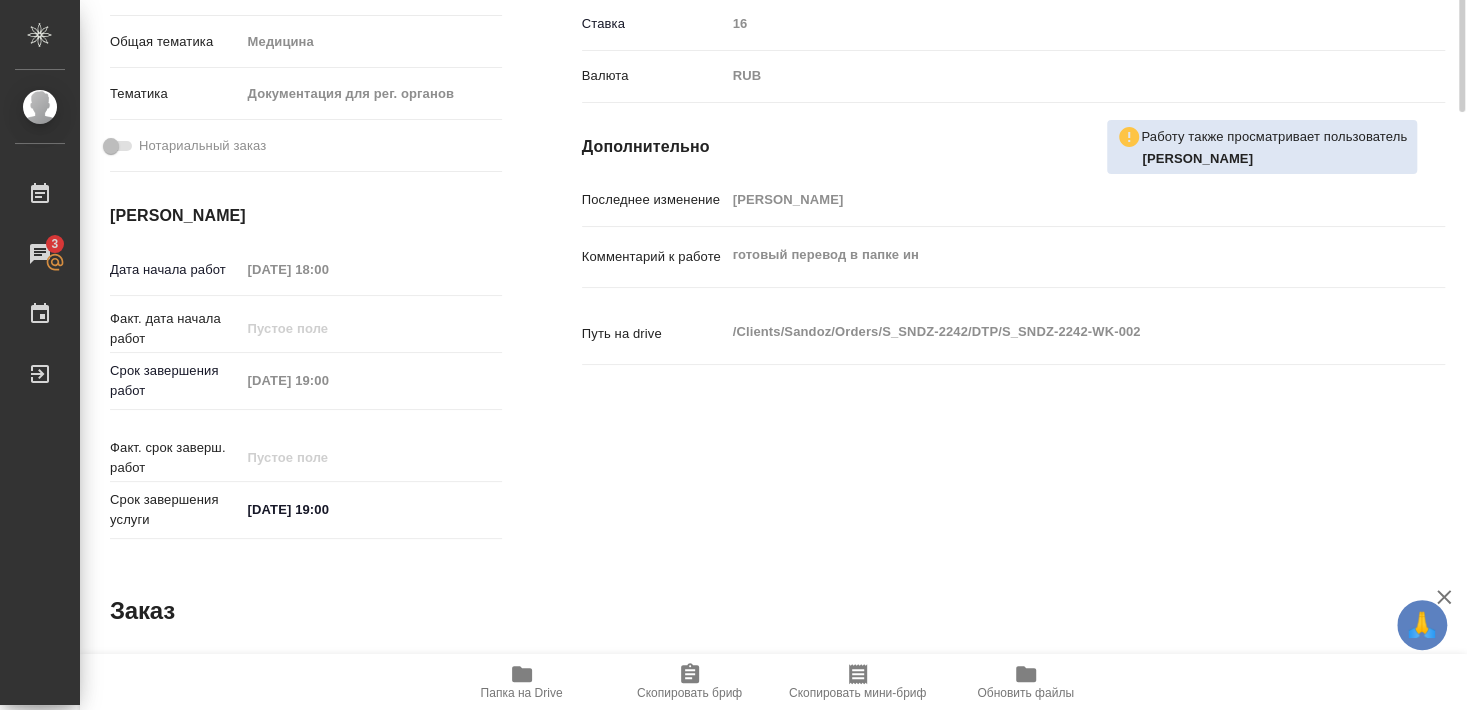 scroll, scrollTop: 108, scrollLeft: 0, axis: vertical 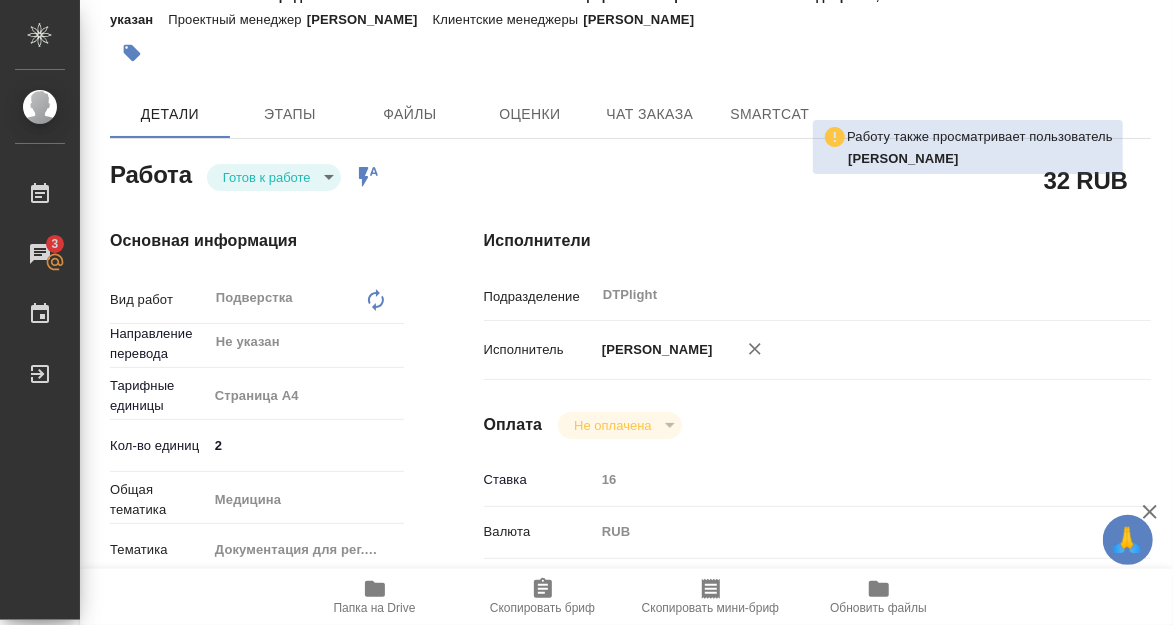 type on "x" 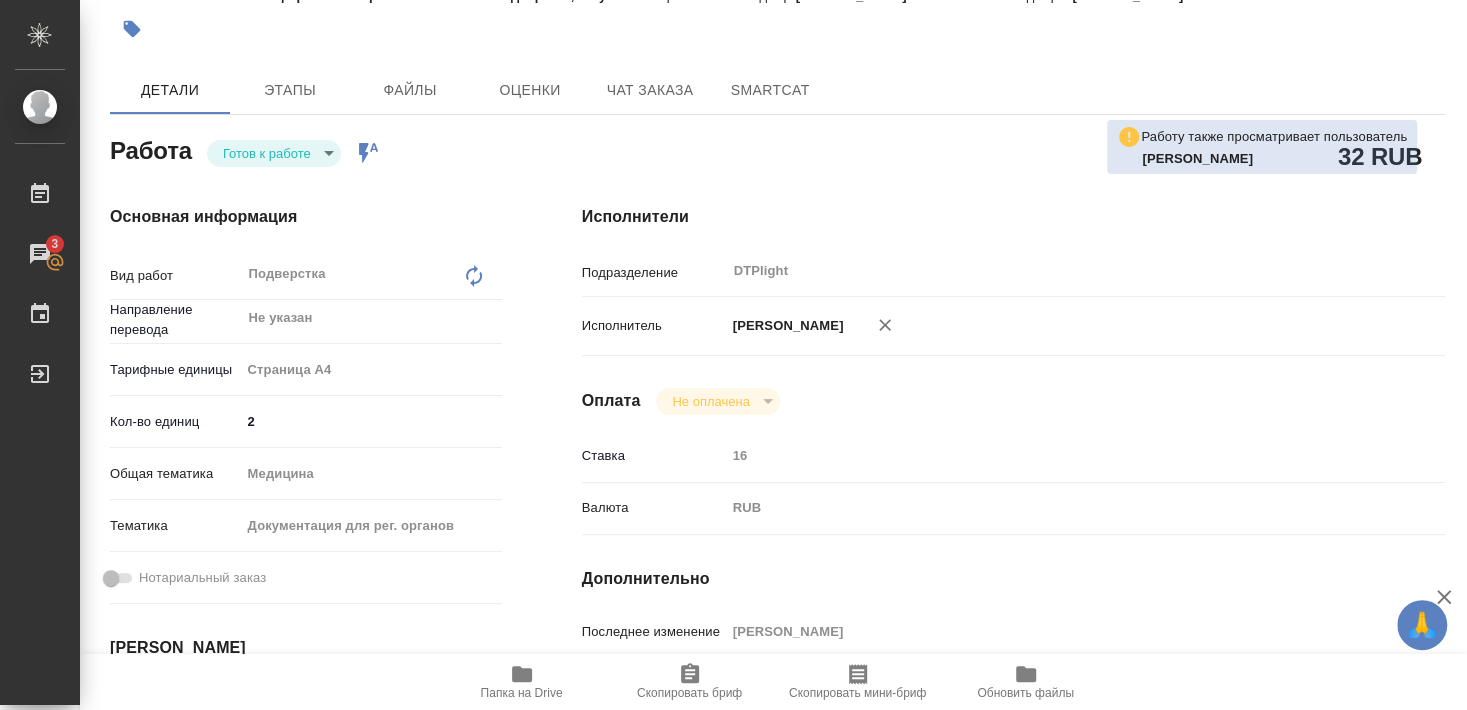 type on "x" 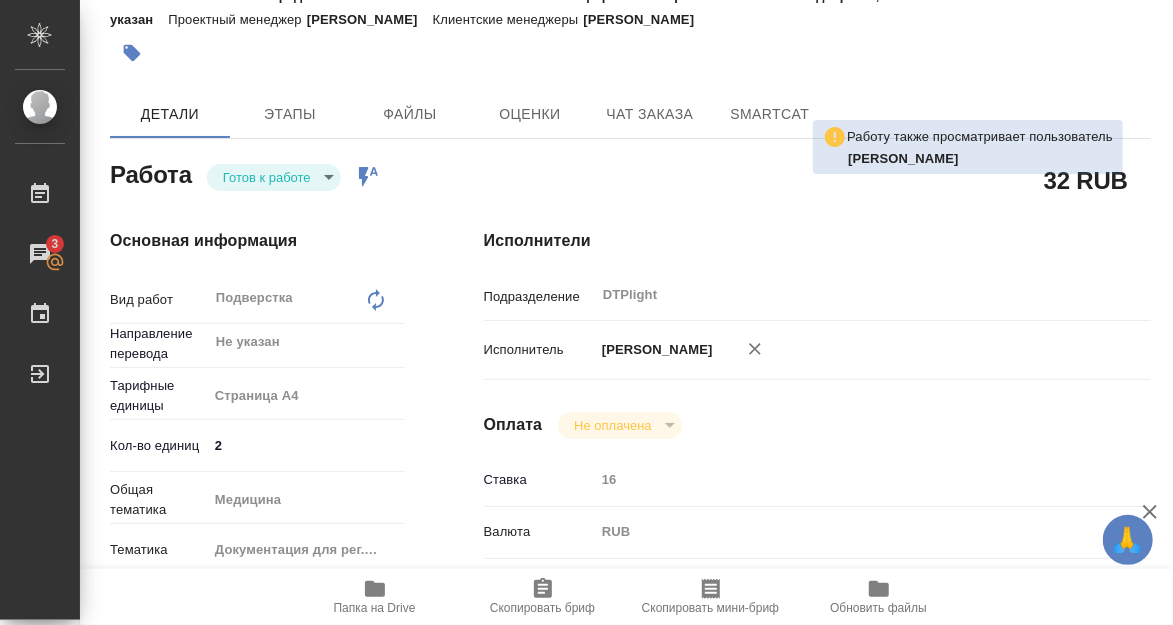 type on "x" 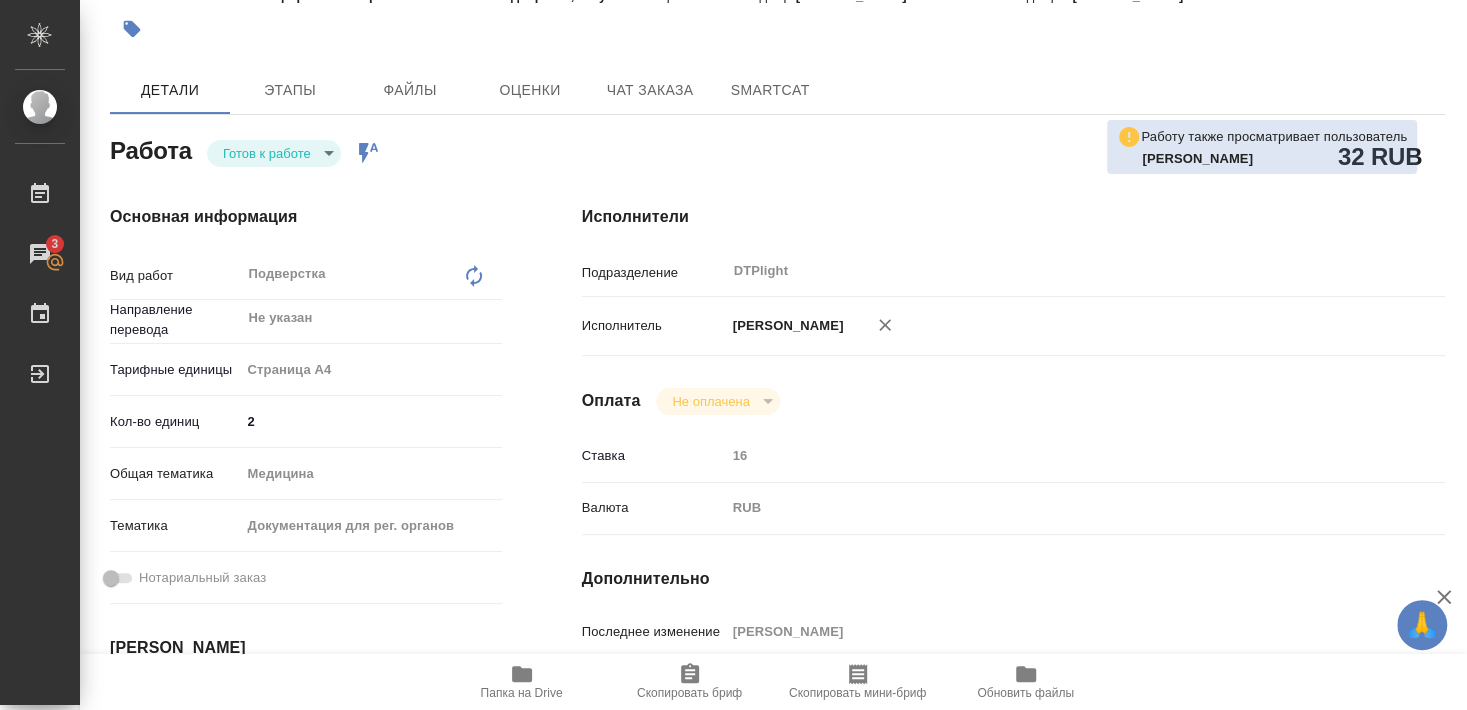 type on "x" 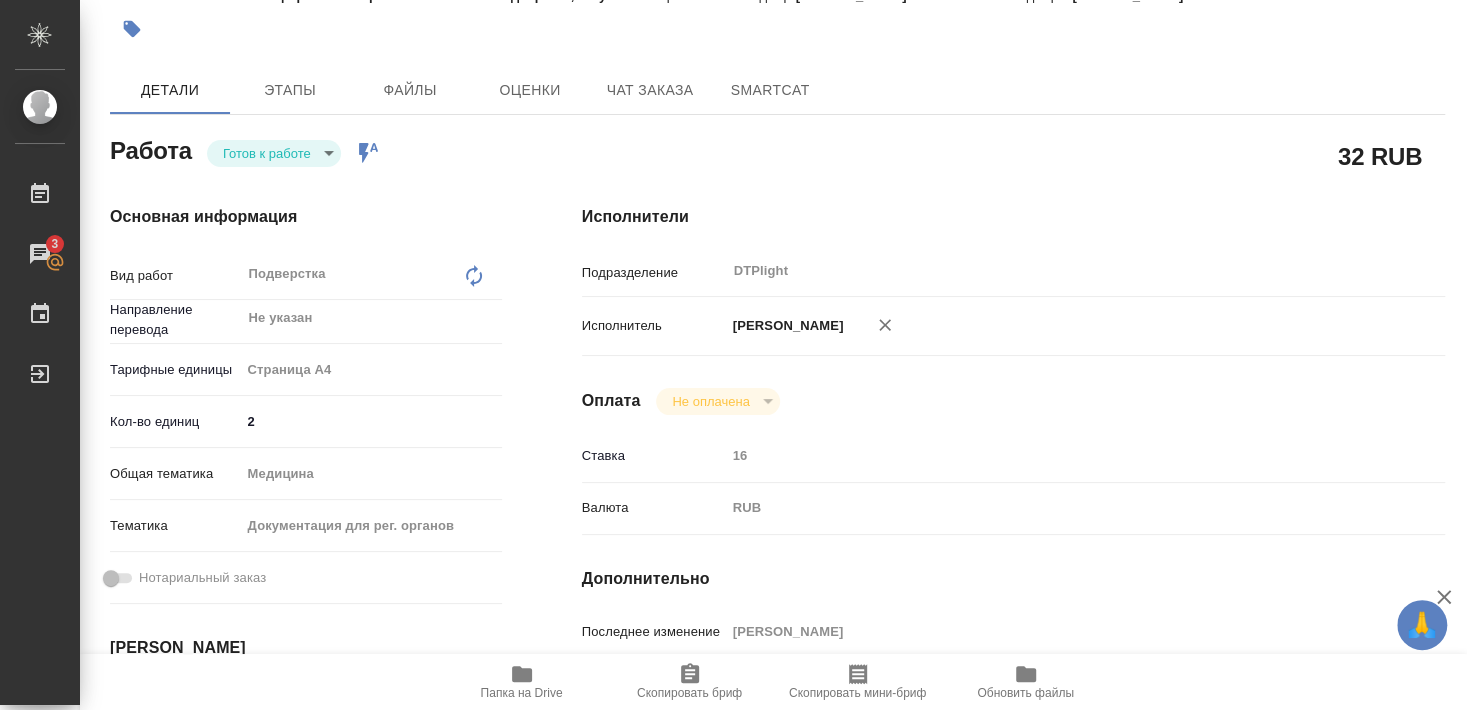 type on "x" 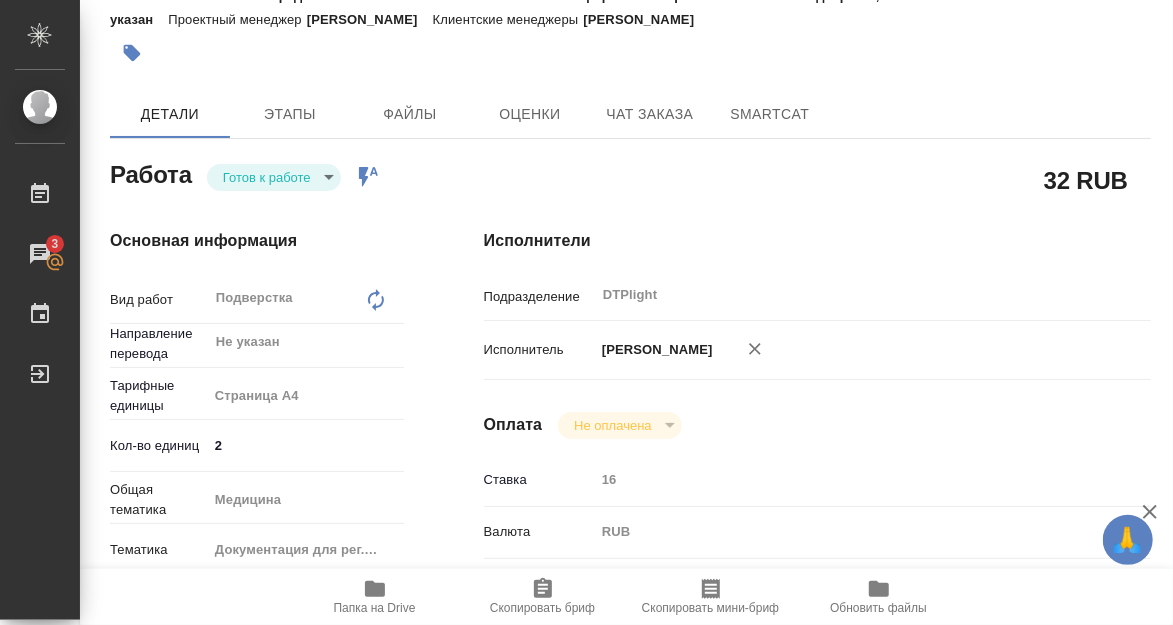 type on "x" 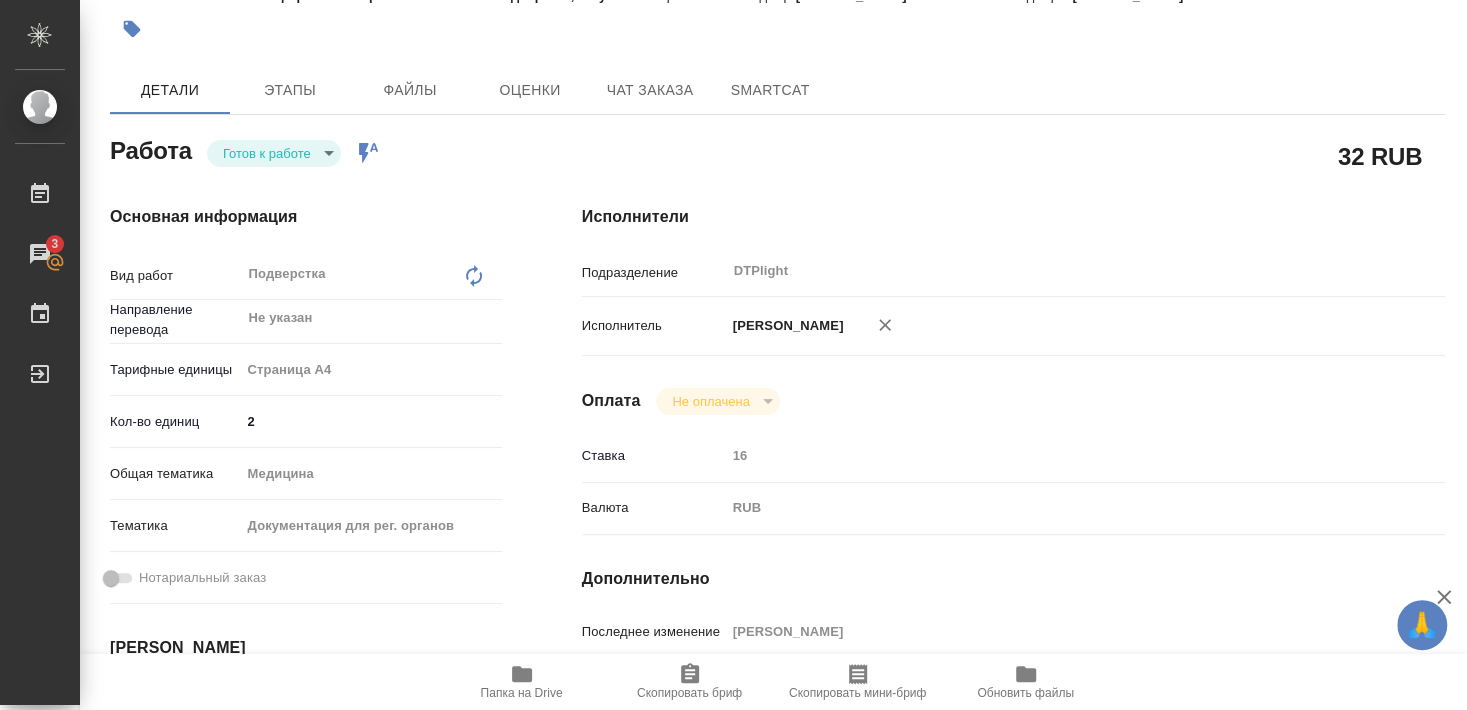 type on "x" 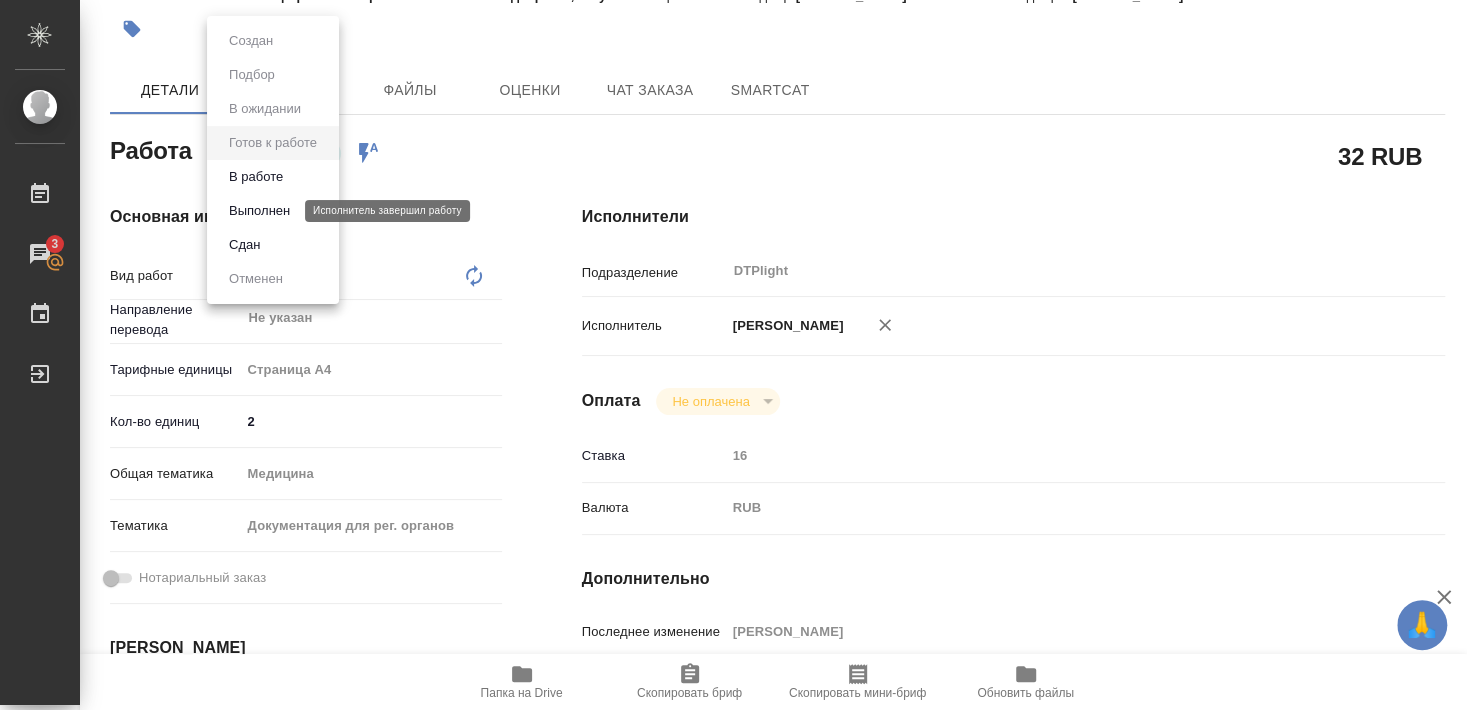click on "Выполнен" at bounding box center (259, 211) 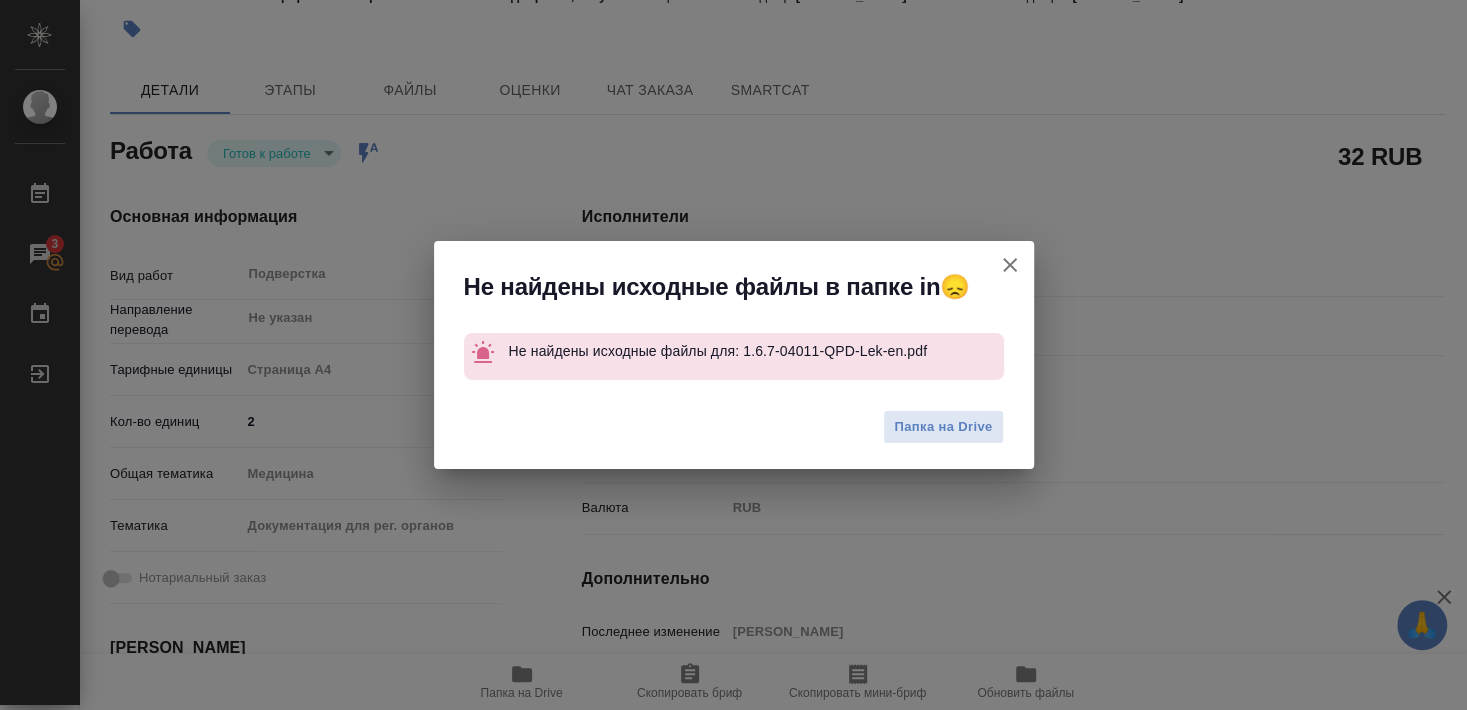 scroll, scrollTop: 108, scrollLeft: 0, axis: vertical 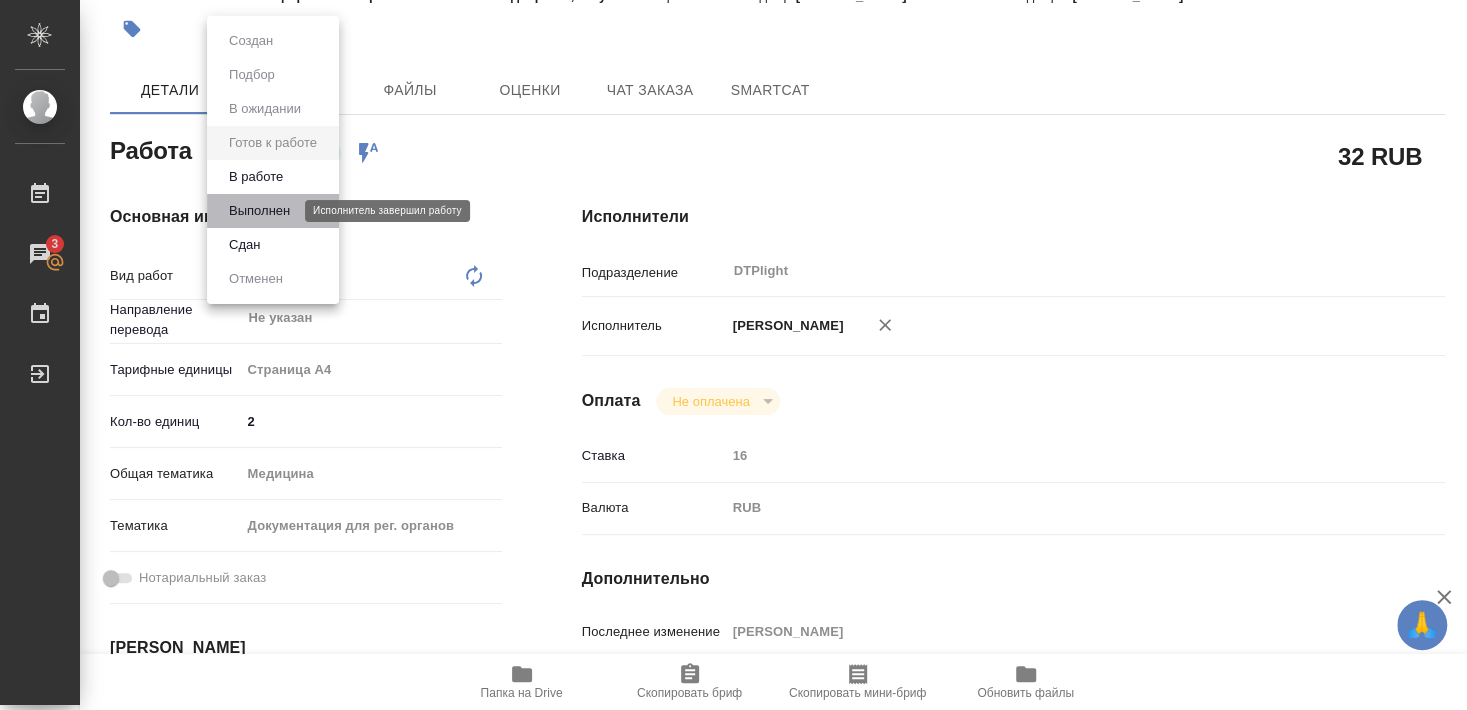 click on "Выполнен" at bounding box center [259, 211] 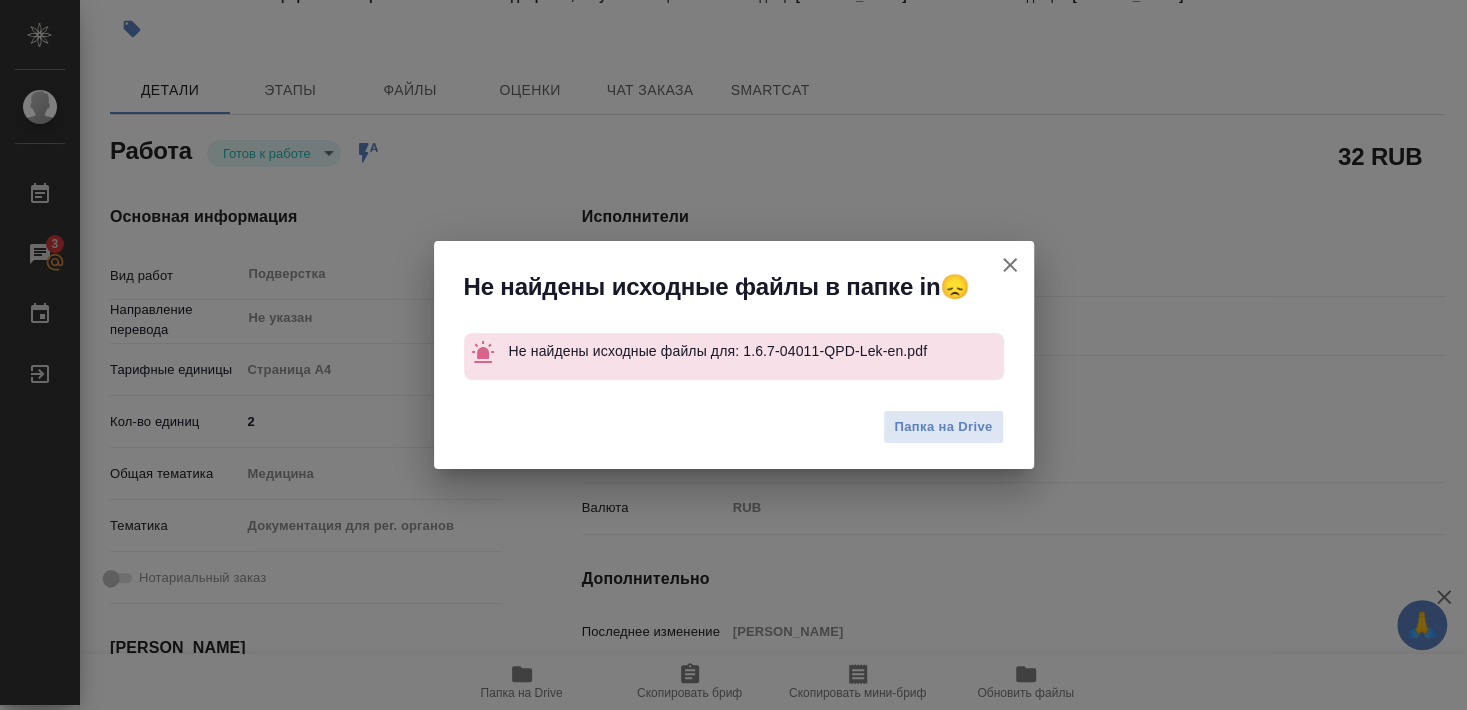 scroll, scrollTop: 108, scrollLeft: 0, axis: vertical 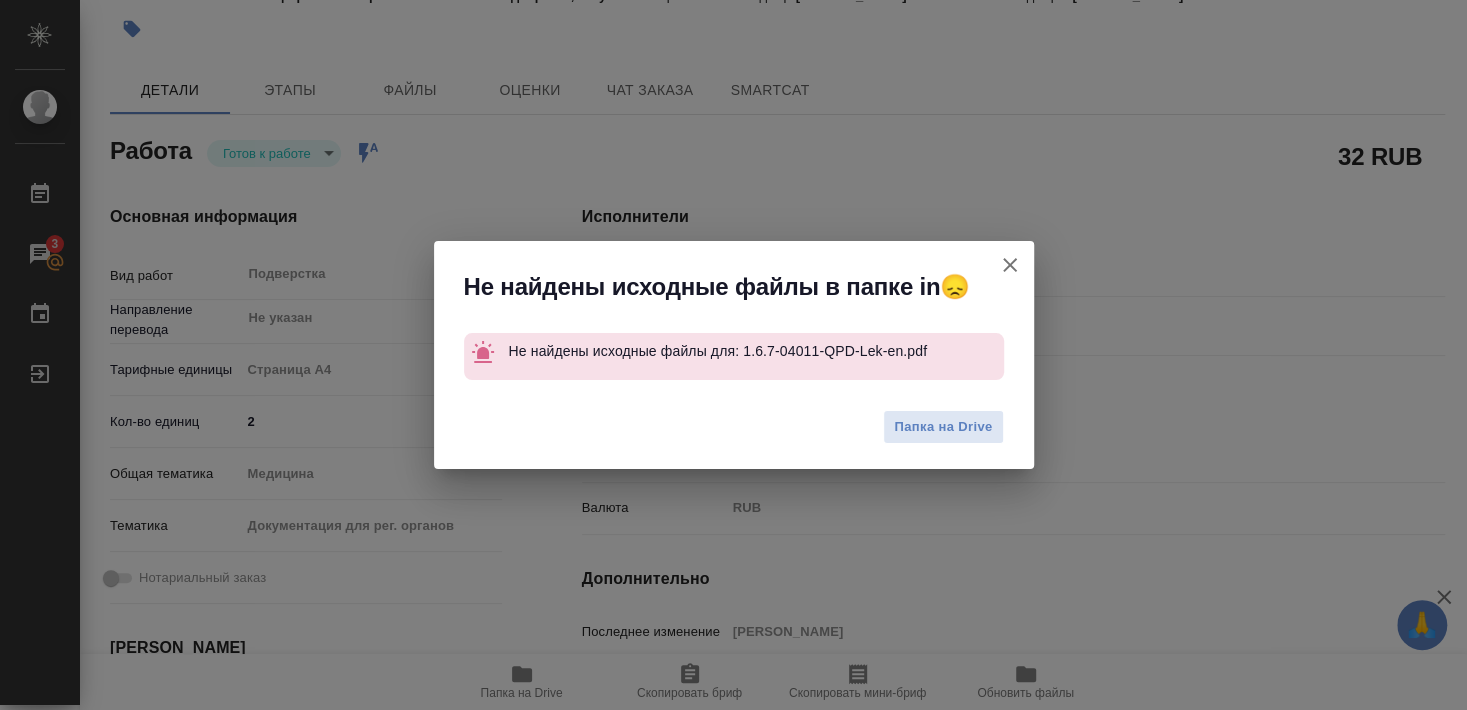 type on "x" 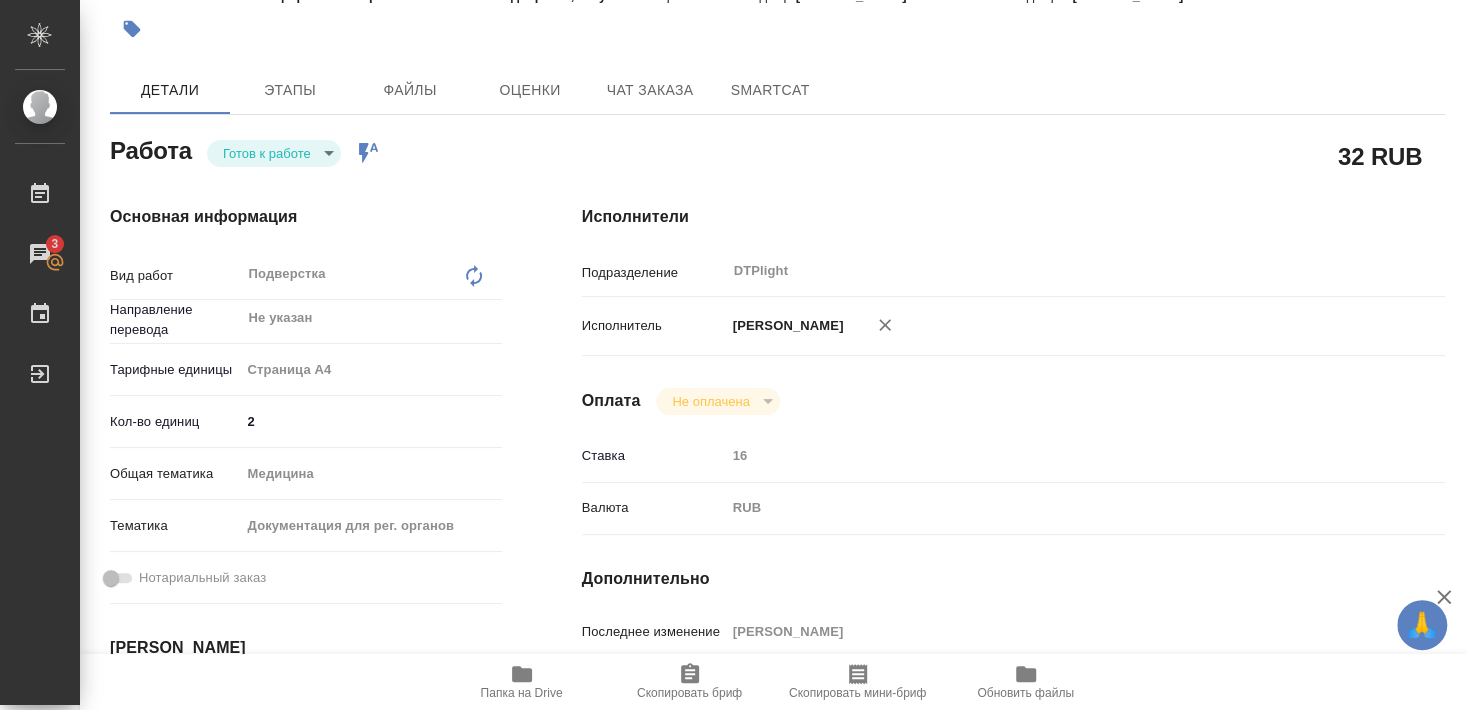 type on "x" 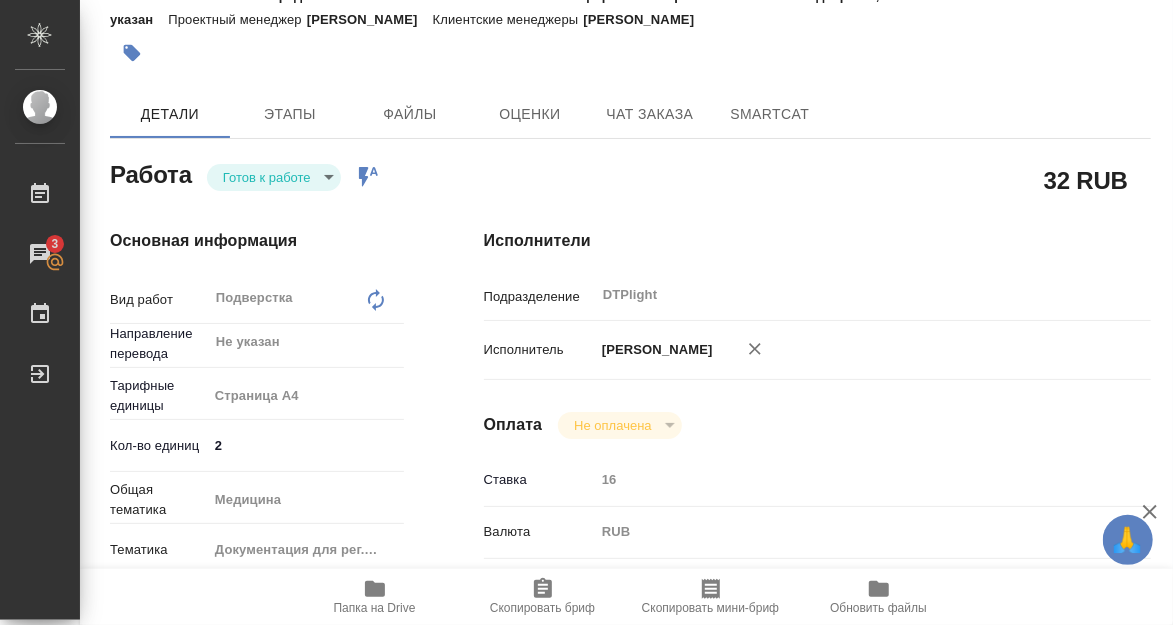 type on "x" 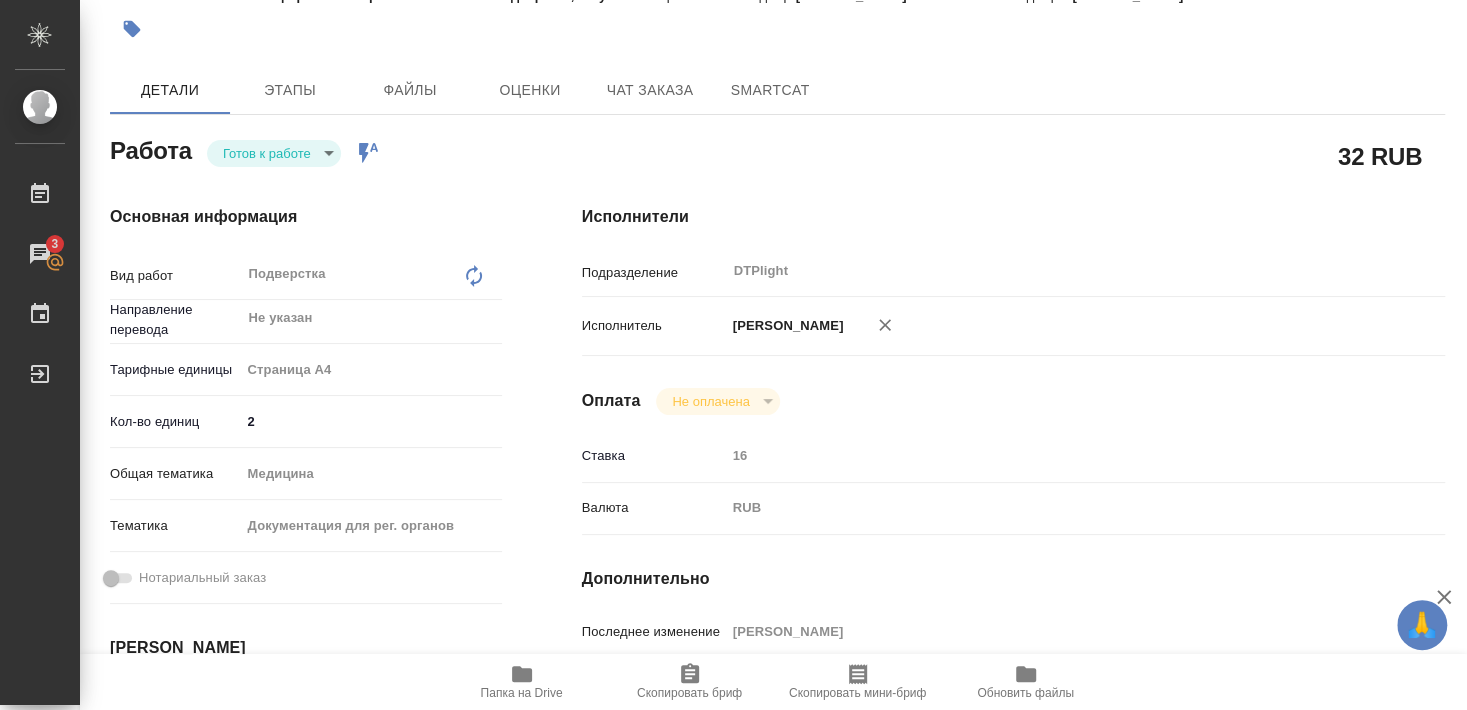 type on "x" 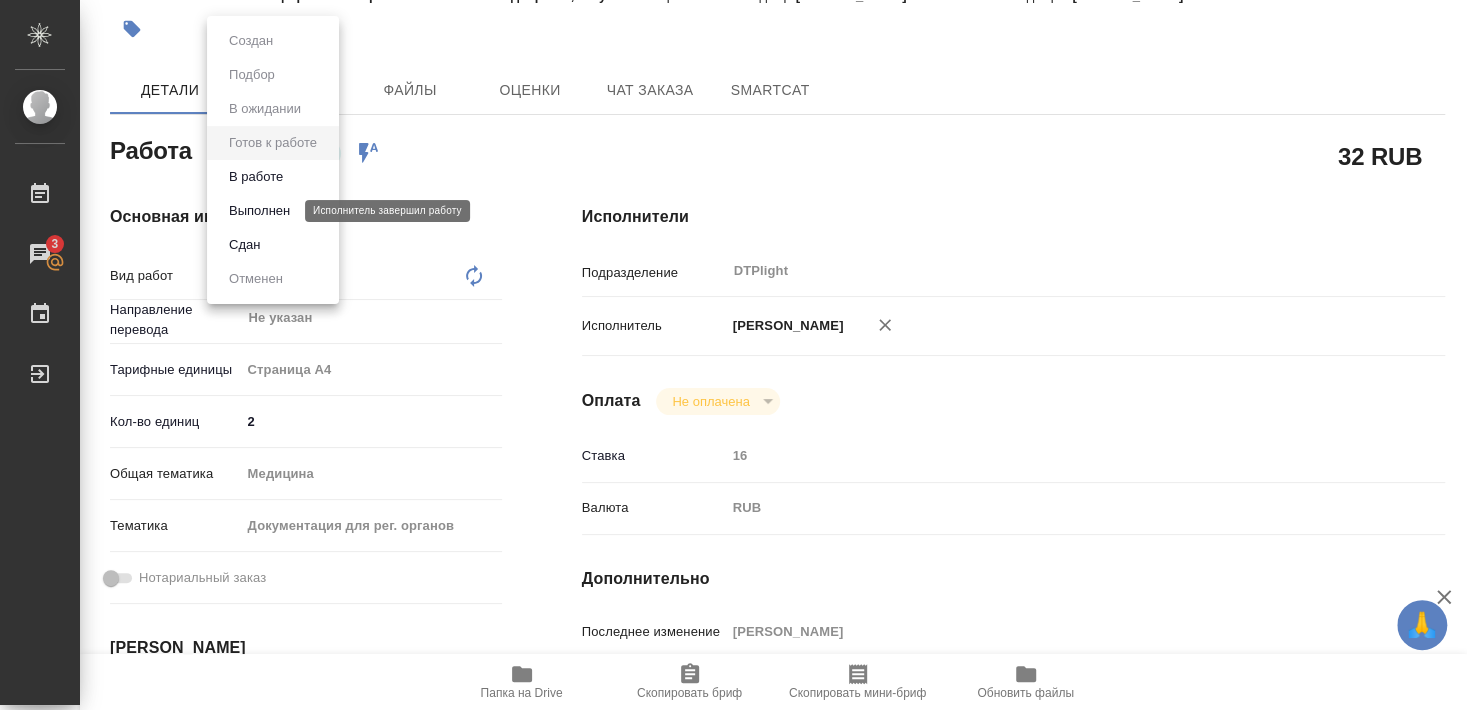 click on "Выполнен" at bounding box center (259, 211) 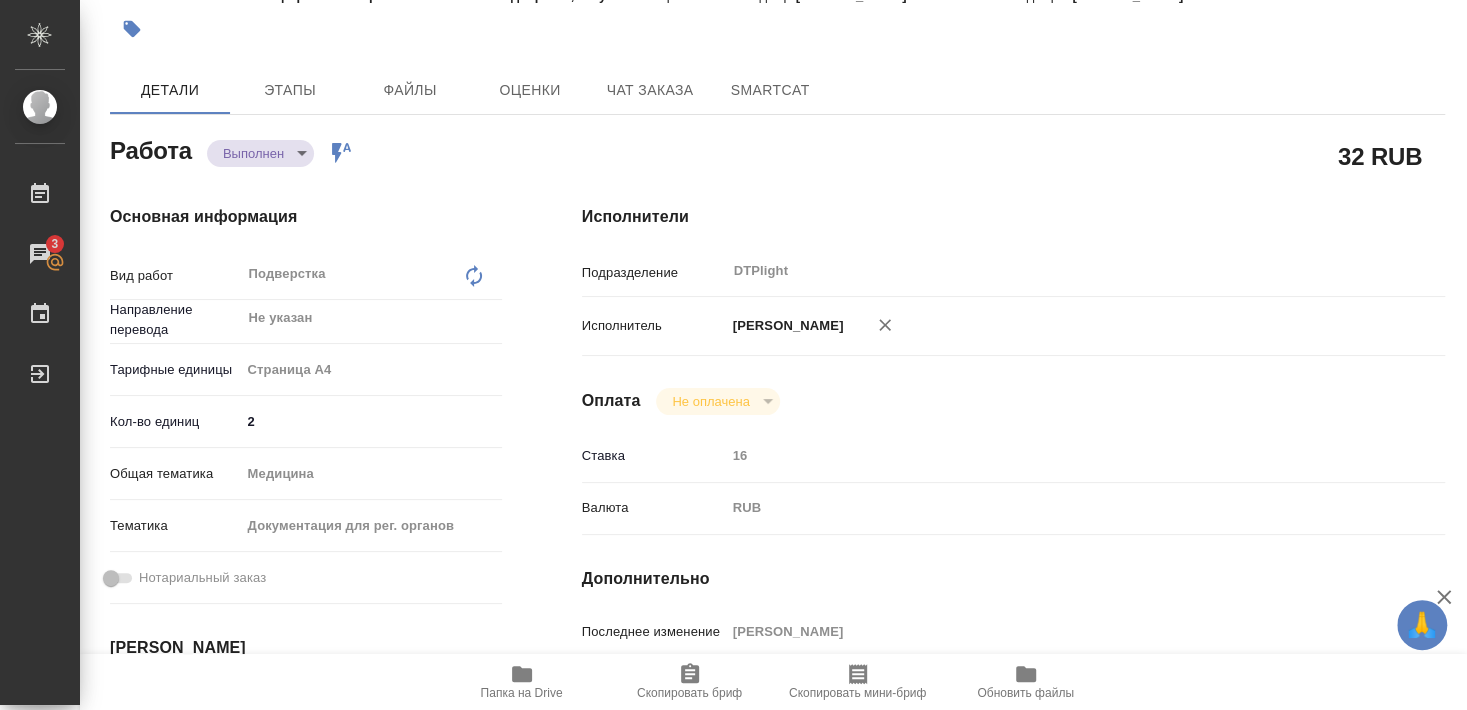type on "x" 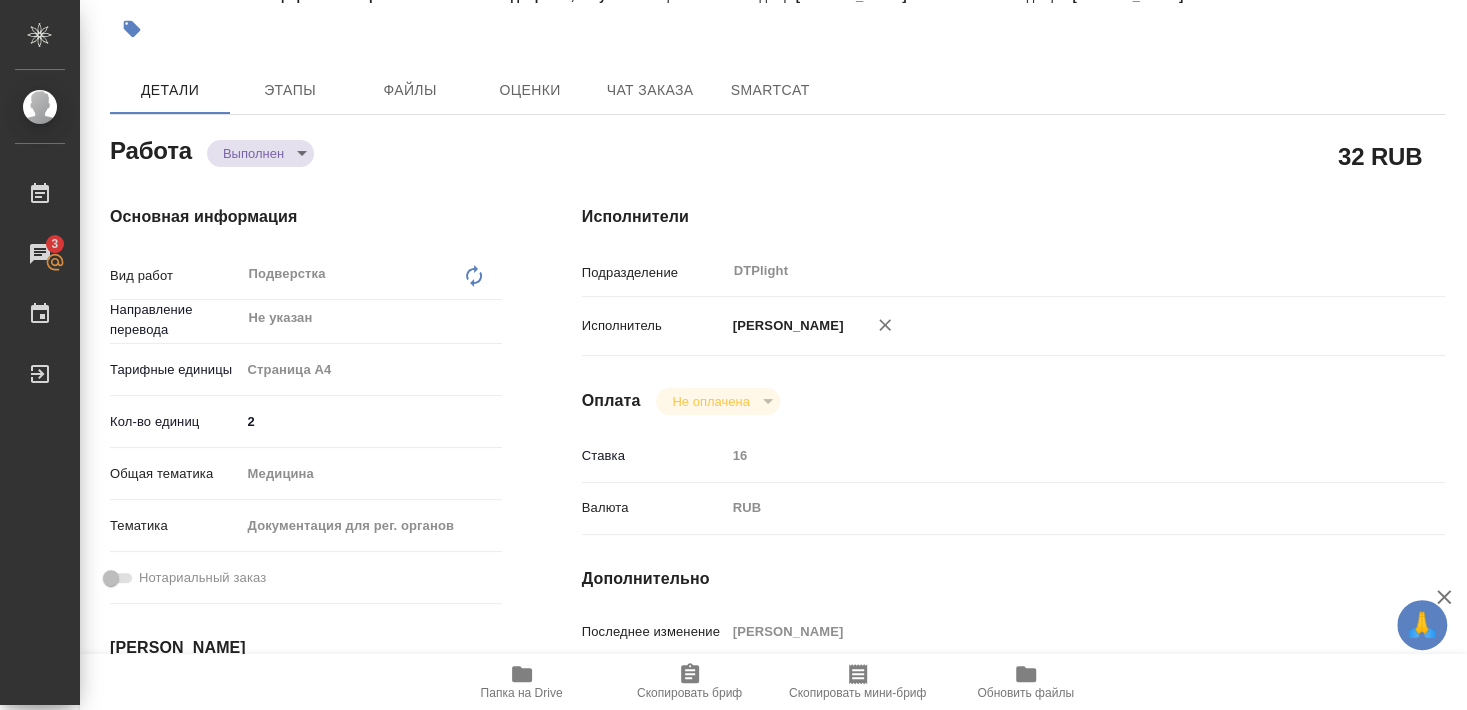 scroll, scrollTop: 108, scrollLeft: 0, axis: vertical 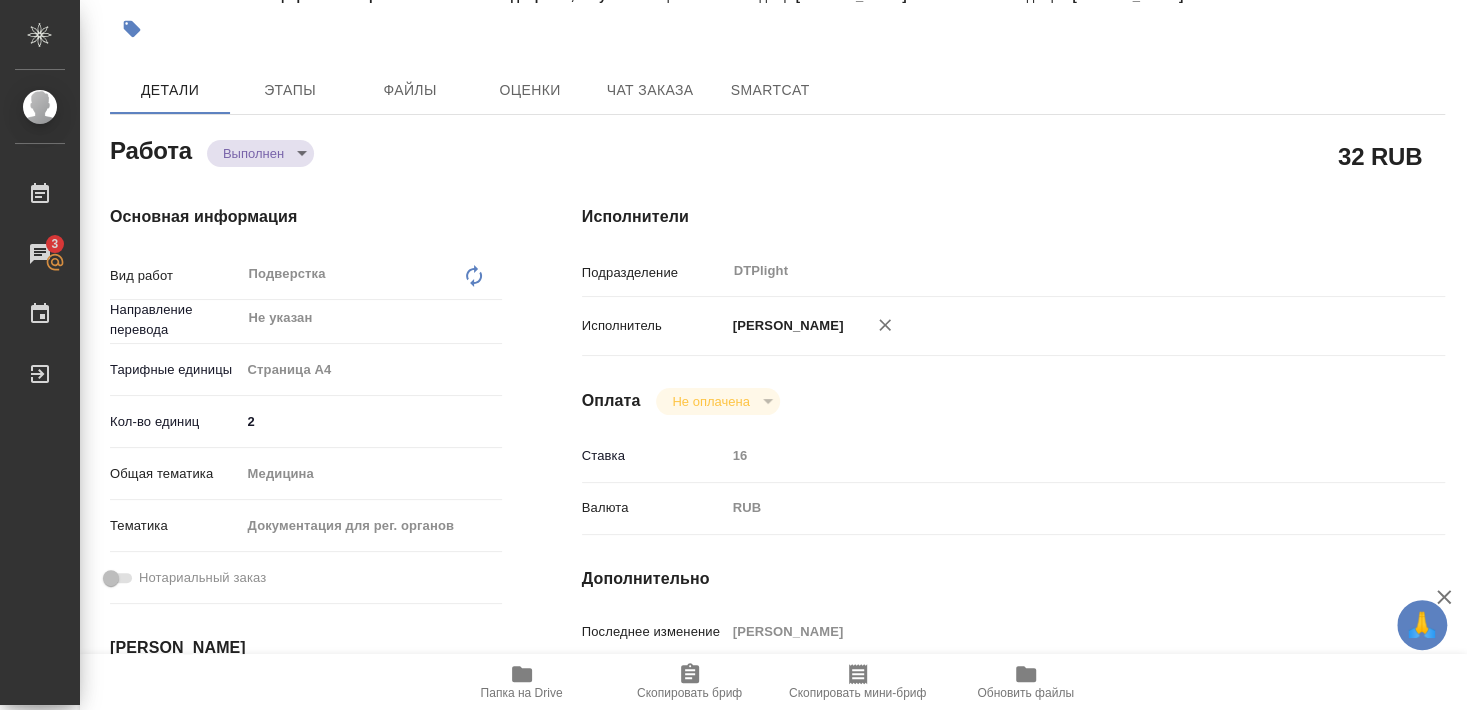 type on "x" 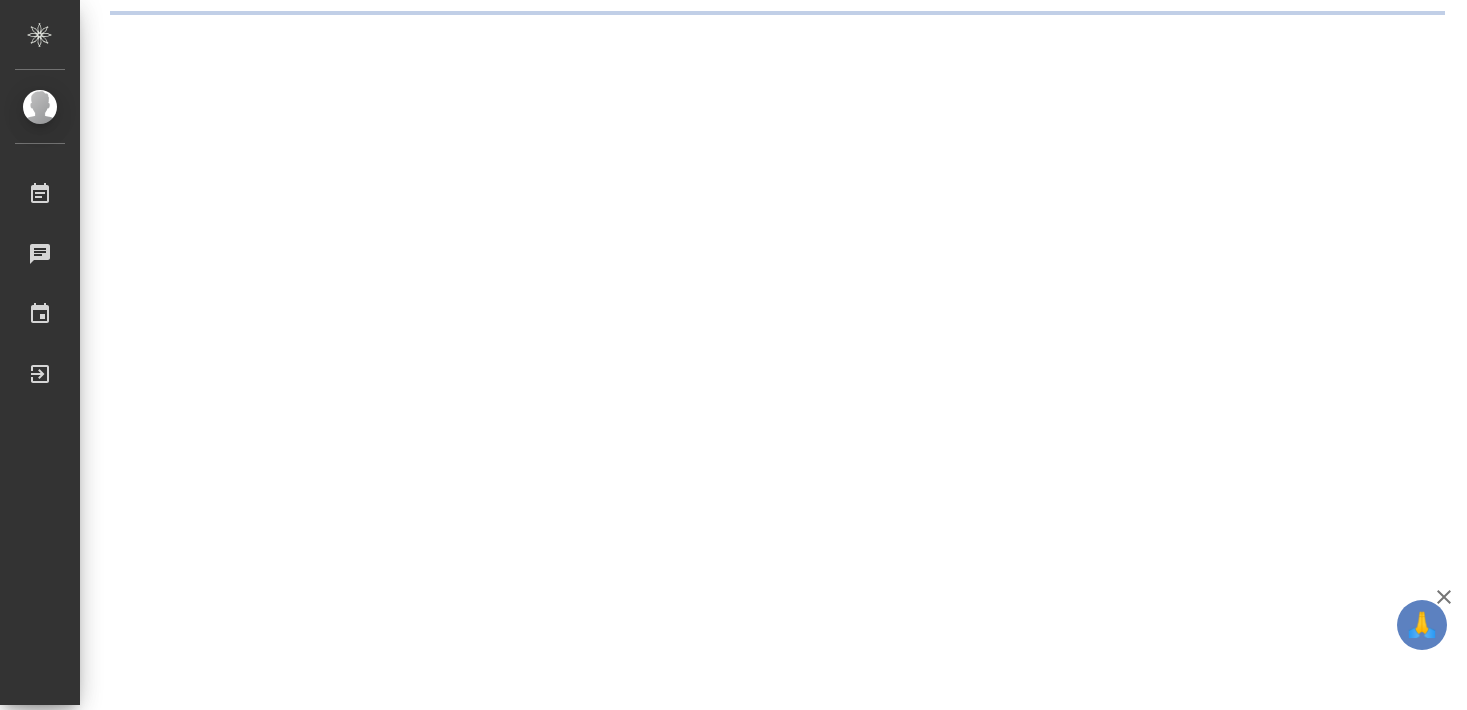 scroll, scrollTop: 0, scrollLeft: 0, axis: both 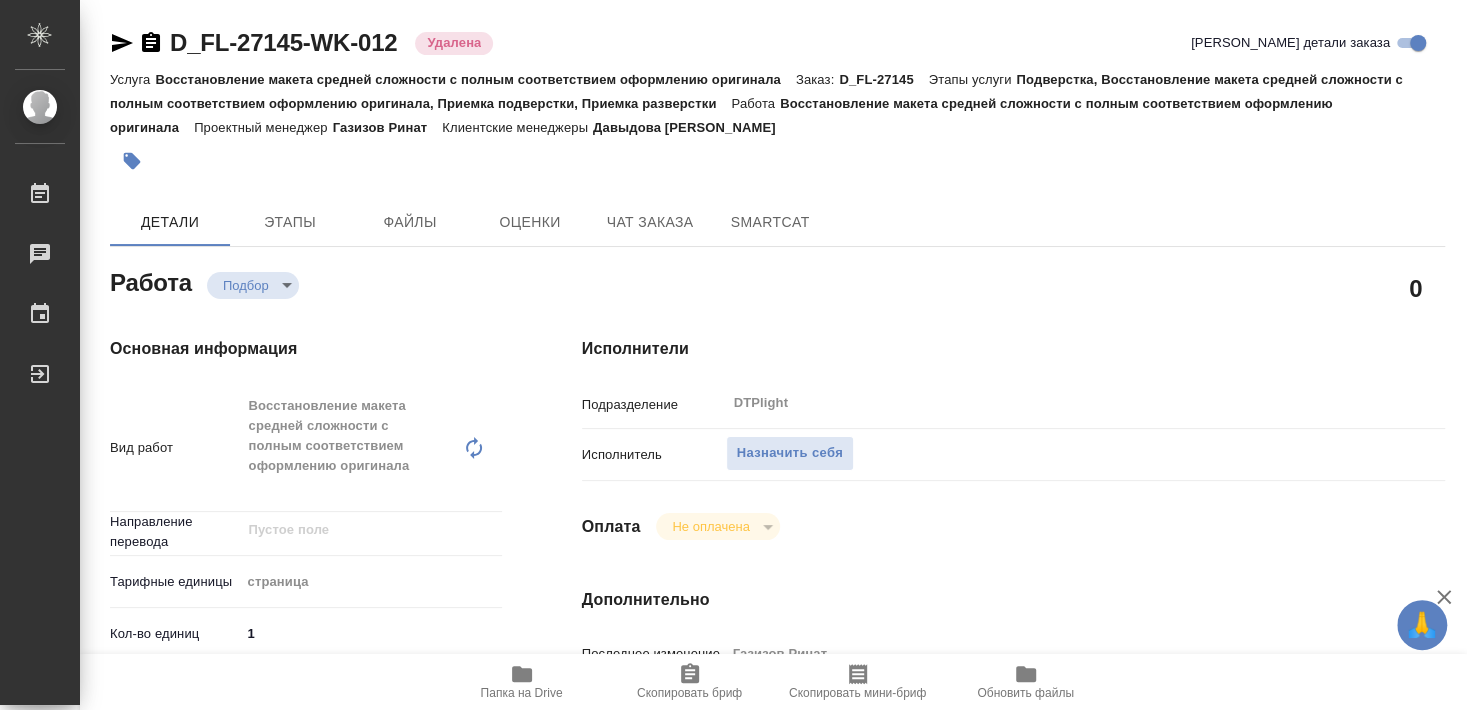 type on "x" 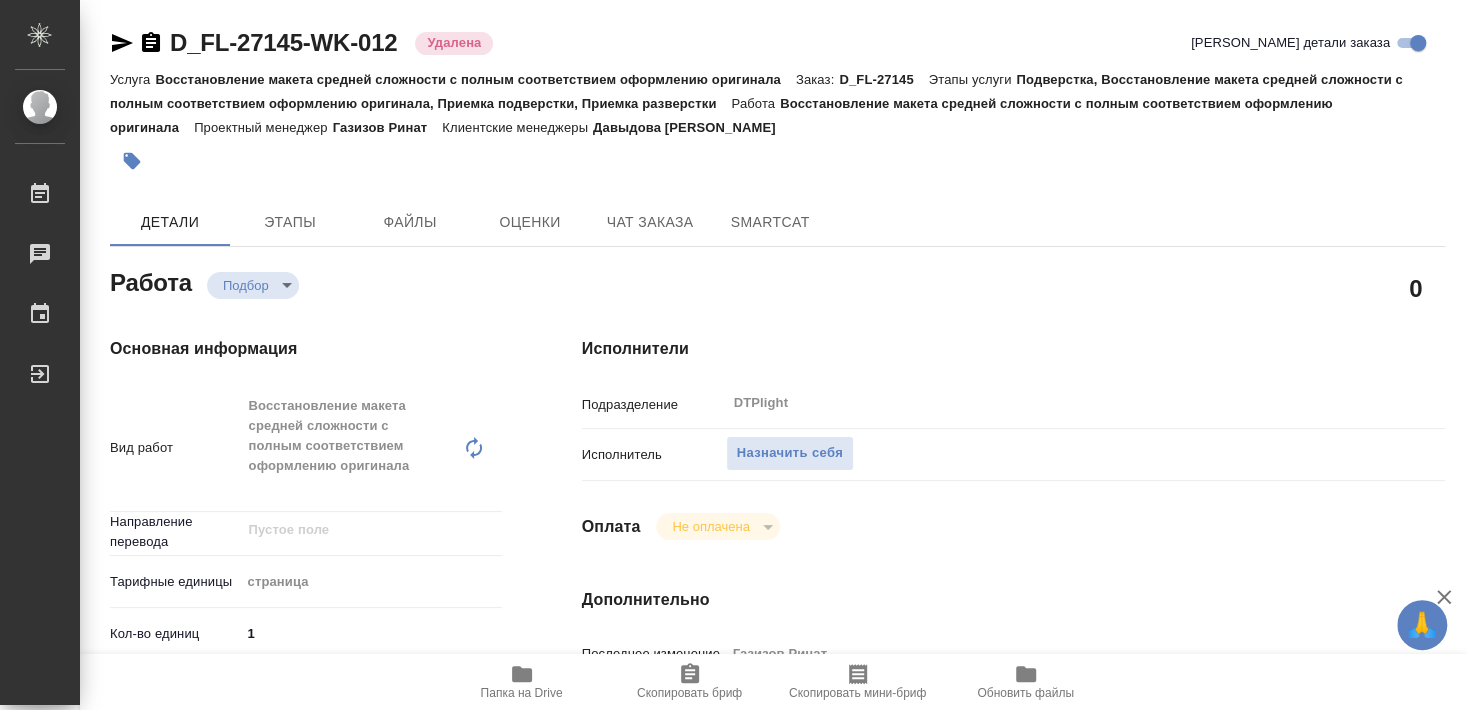 type on "x" 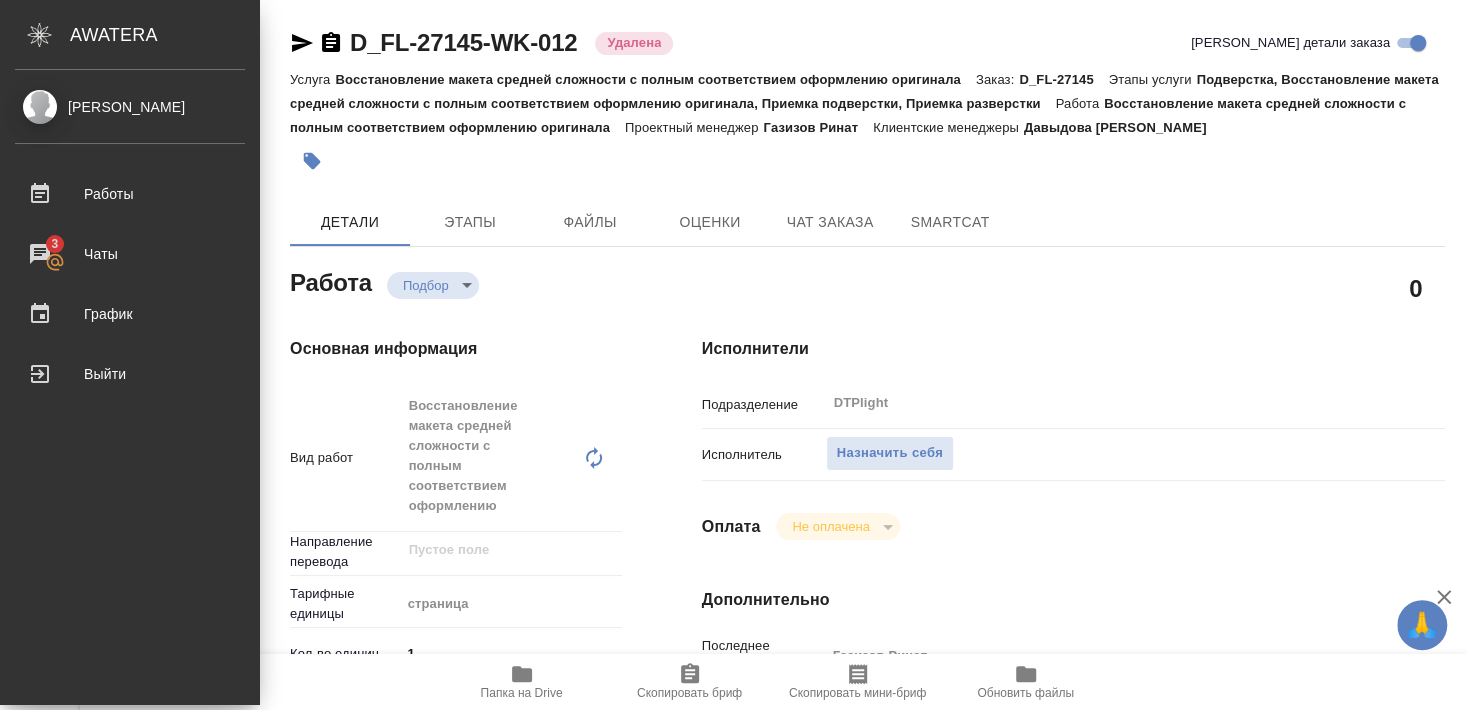 type on "x" 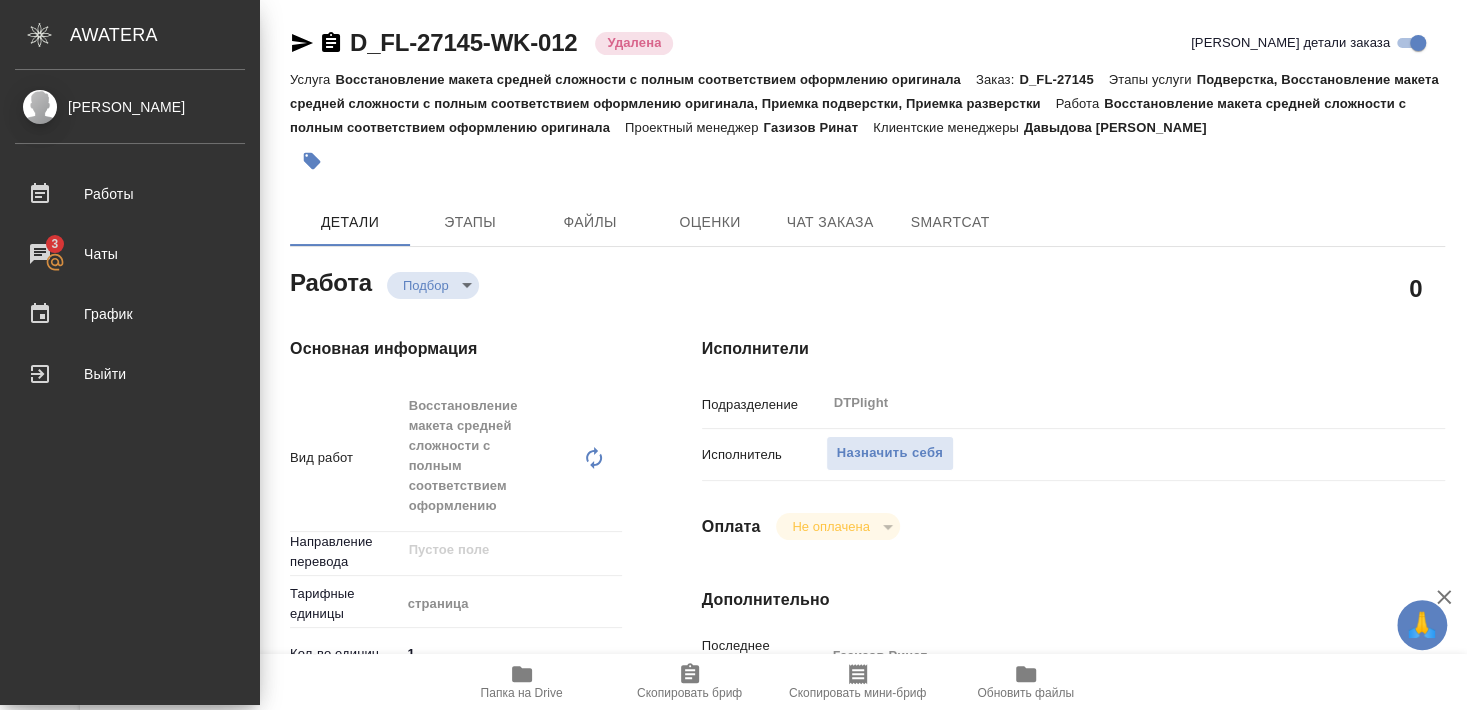 type on "x" 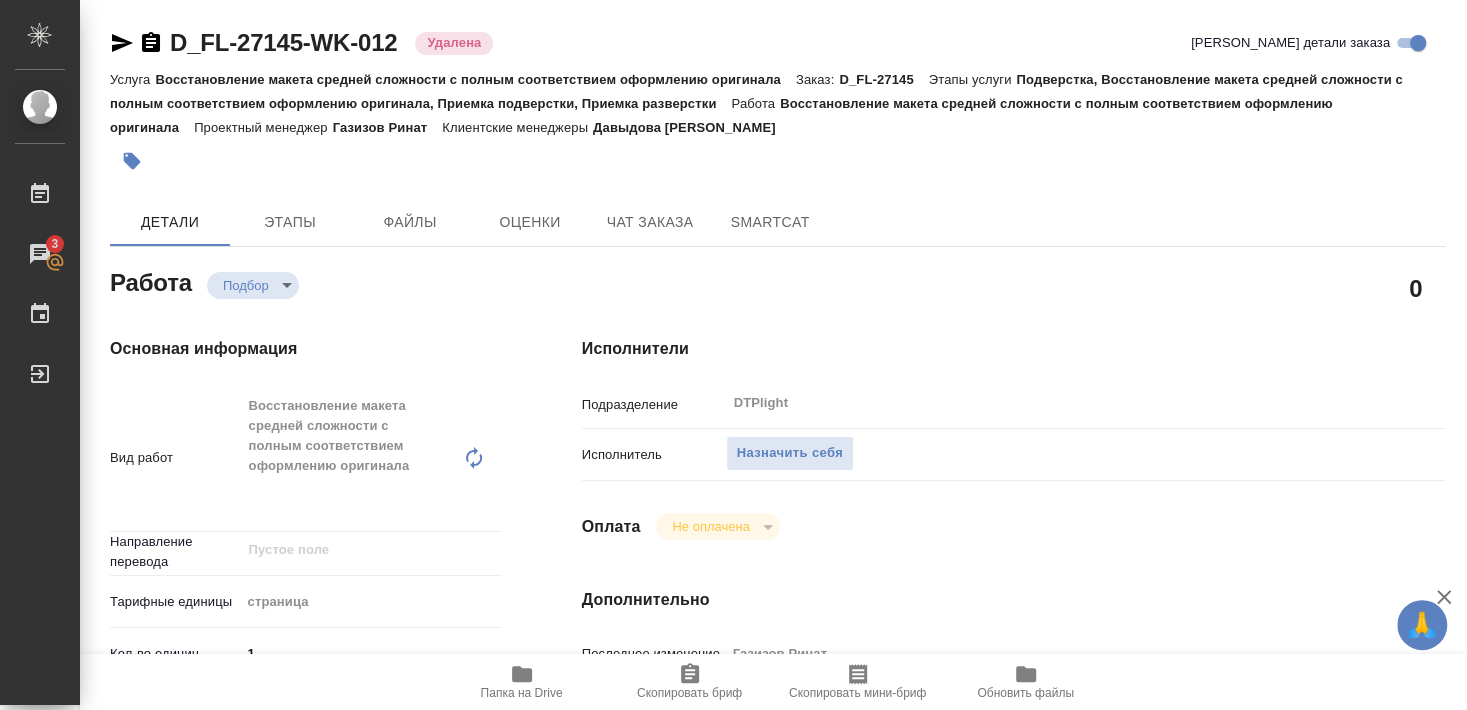 type on "x" 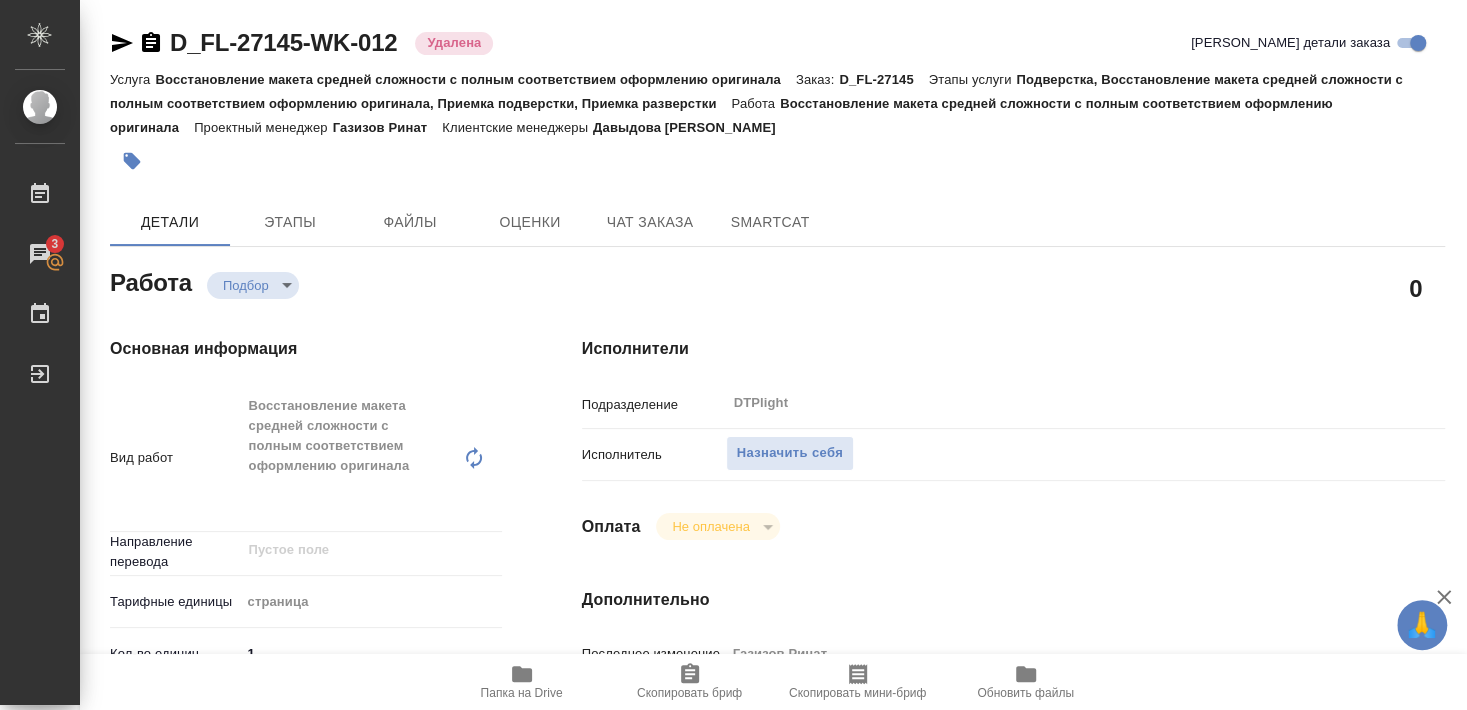 type on "x" 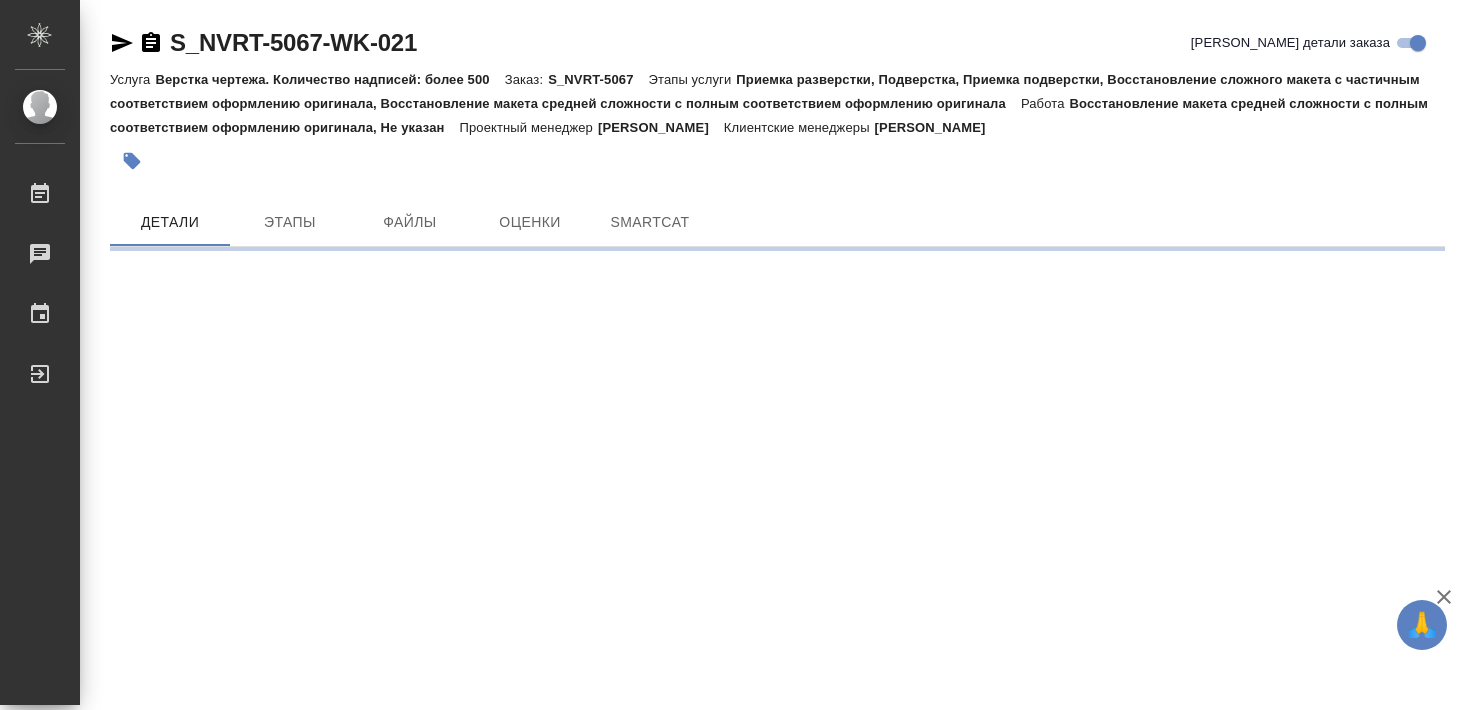 scroll, scrollTop: 0, scrollLeft: 0, axis: both 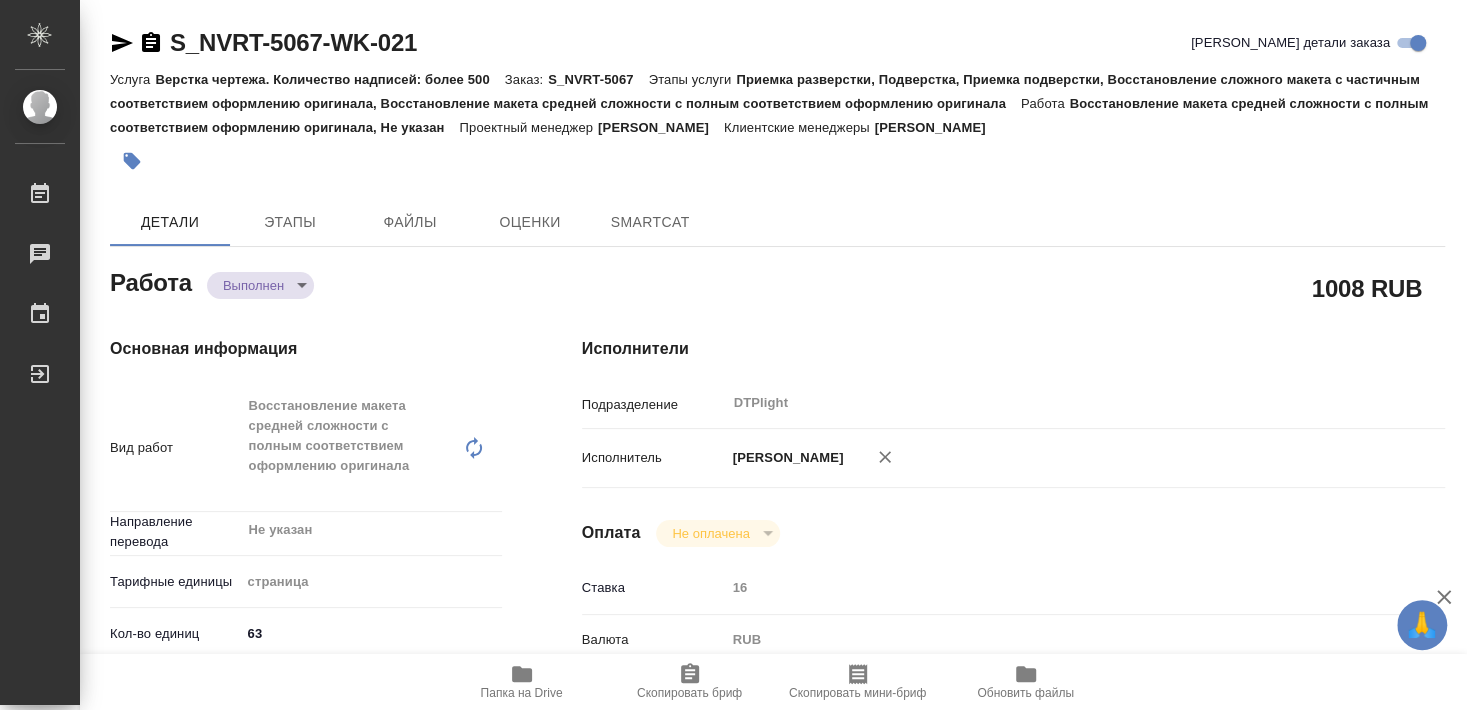 type on "x" 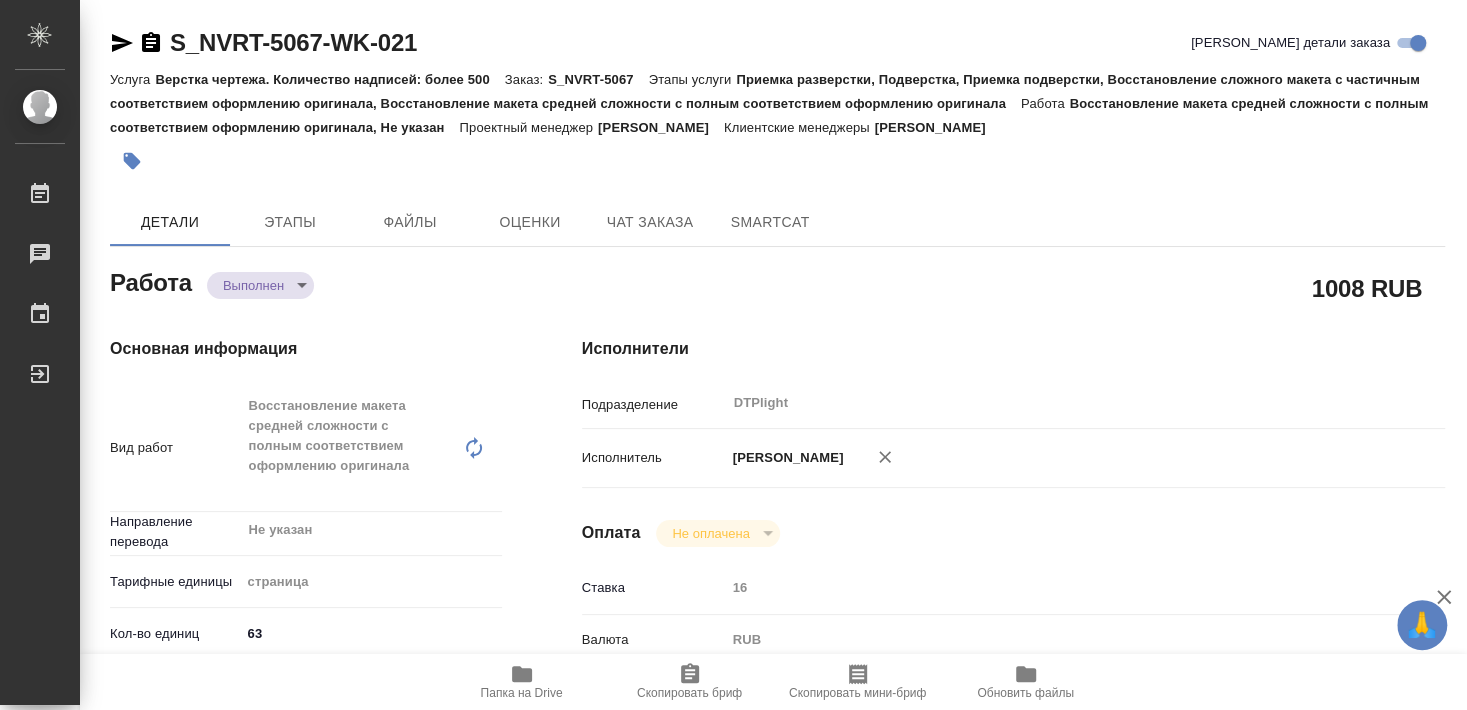 type on "x" 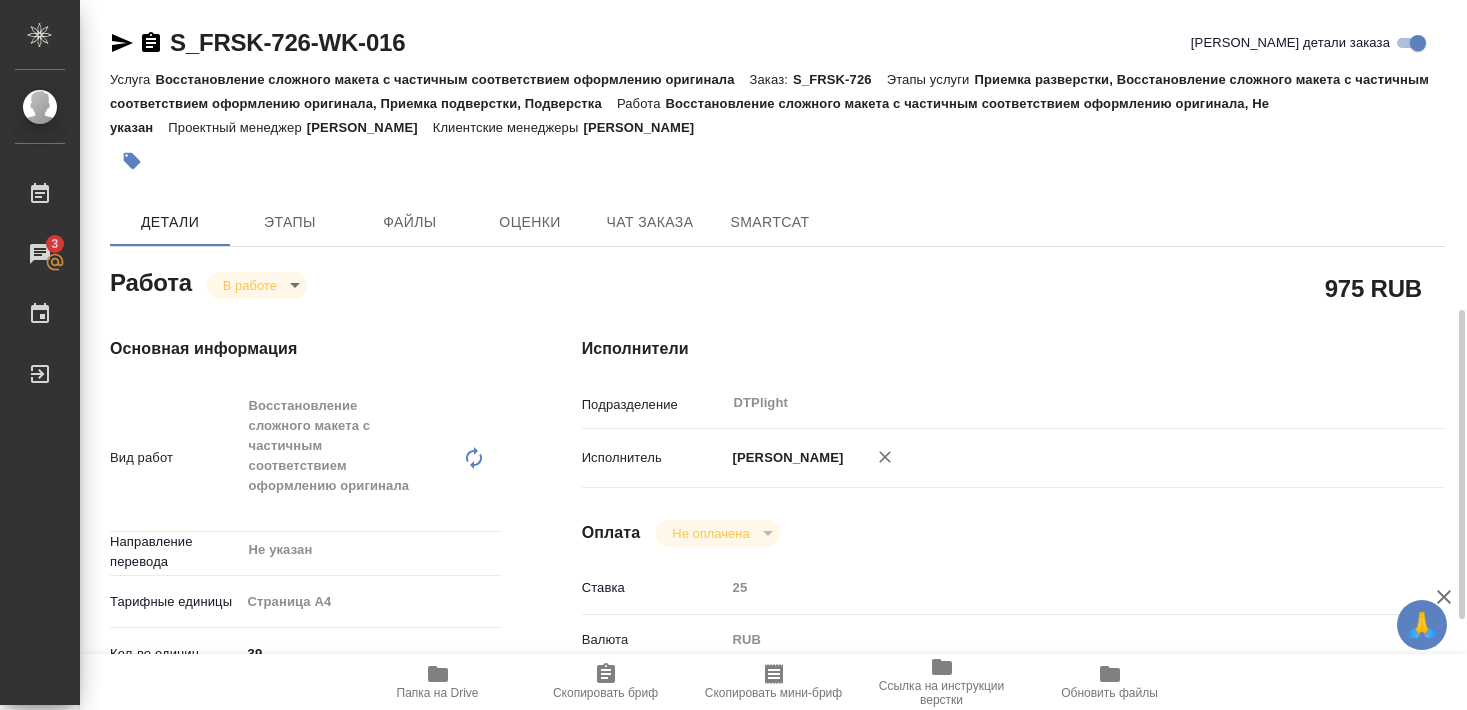 scroll, scrollTop: 0, scrollLeft: 0, axis: both 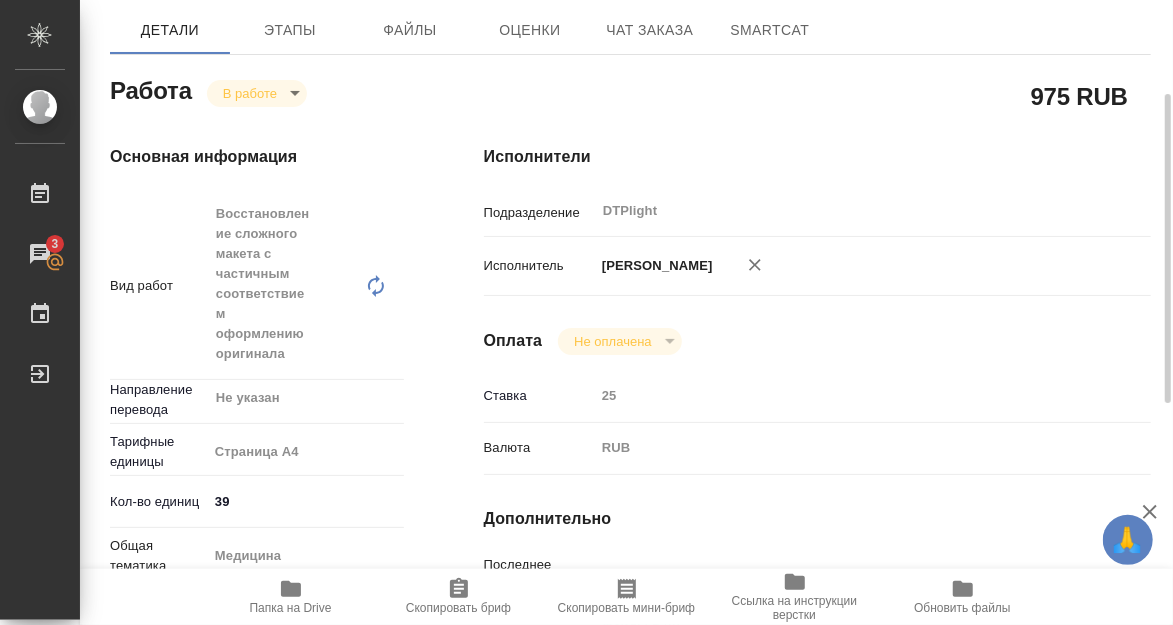 click on "Основная информация Вид работ Восстановление сложного макета с частичным соответствием оформлению оригинала x ​ Направление перевода Не указан ​ Тарифные единицы Страница А4 5f036ec4e16dec2d6b59c8ff Кол-во единиц 39 Общая тематика Медицина med Тематика Документация для рег. органов 5f647205b73bc97568ca66c6 Нотариальный заказ Сроки Дата начала работ 08.07.2025 18:00 Факт. дата начала работ 08.07.2025 18:45 Срок завершения работ 11.07.2025 17:00 Факт. срок заверш. работ Срок завершения услуги 04.08.2025 17:00" at bounding box center [257, 612] 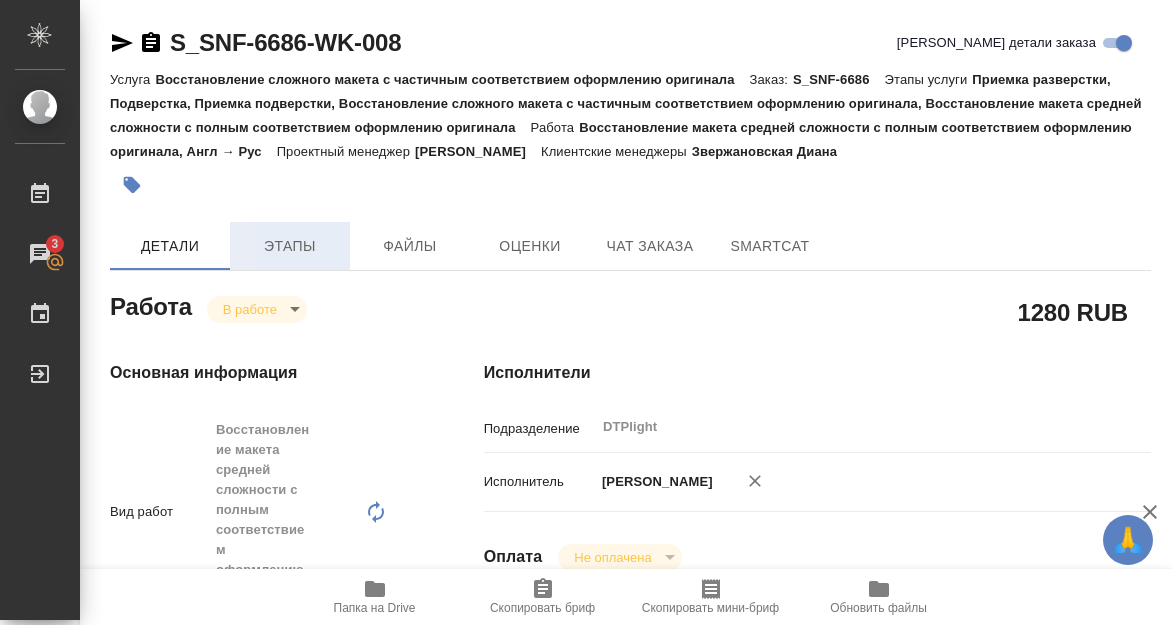 scroll, scrollTop: 0, scrollLeft: 0, axis: both 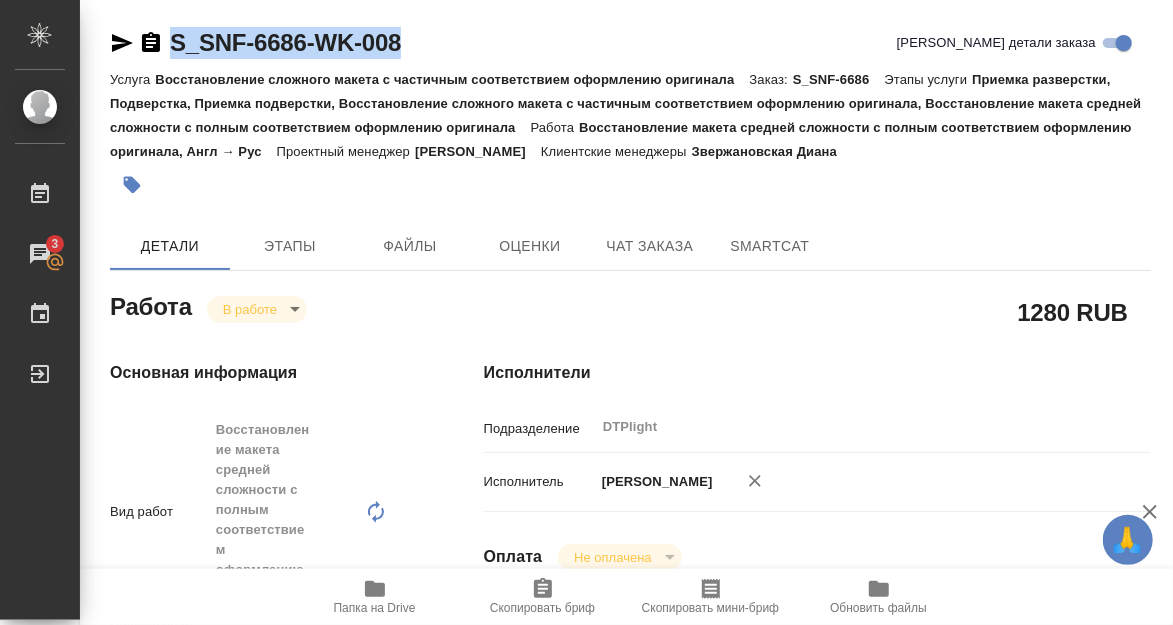 click on "Основная информация Вид работ Восстановление макета средней сложности с полным соответствием оформлению оригинала x ​ Направление перевода англ-рус ​ Тарифные единицы страница 5a8b1489cc6b4906c91bfdb2 Кол-во единиц 80 Общая тематика Пустое поле Тематика Пустое поле Нотариальный заказ Сроки Дата начала работ [DATE] 13:00 Факт. дата начала работ [DATE] 13:24 Срок завершения работ [DATE] 17:00 Факт. срок заверш. работ Срок завершения услуги [DATE] 18:00" at bounding box center (257, 838) 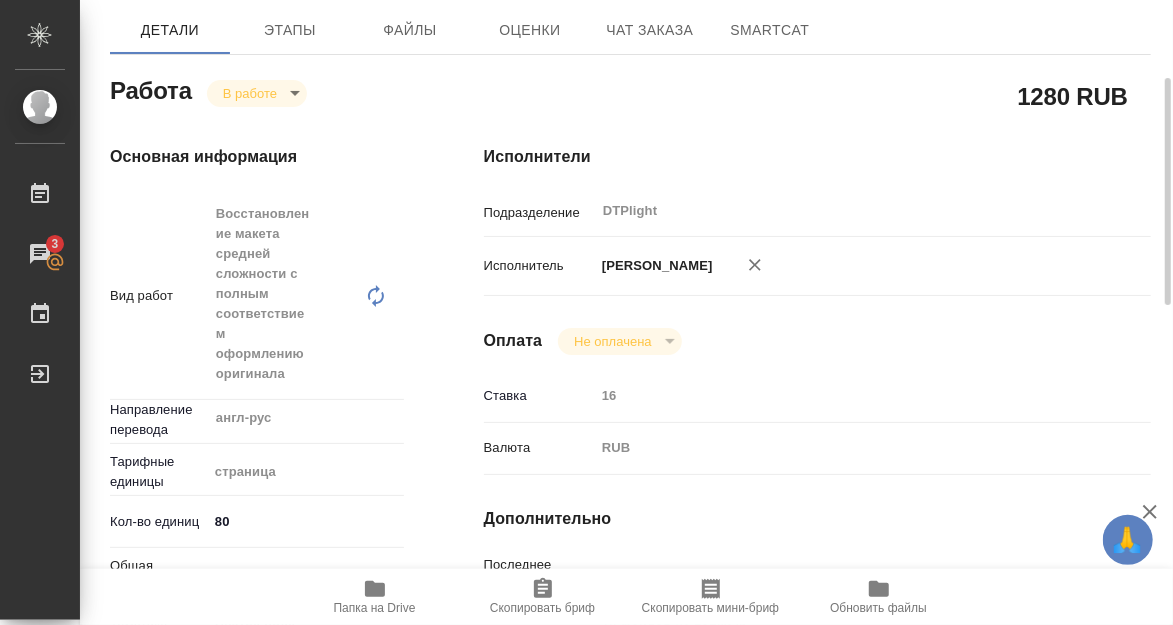 scroll, scrollTop: 324, scrollLeft: 0, axis: vertical 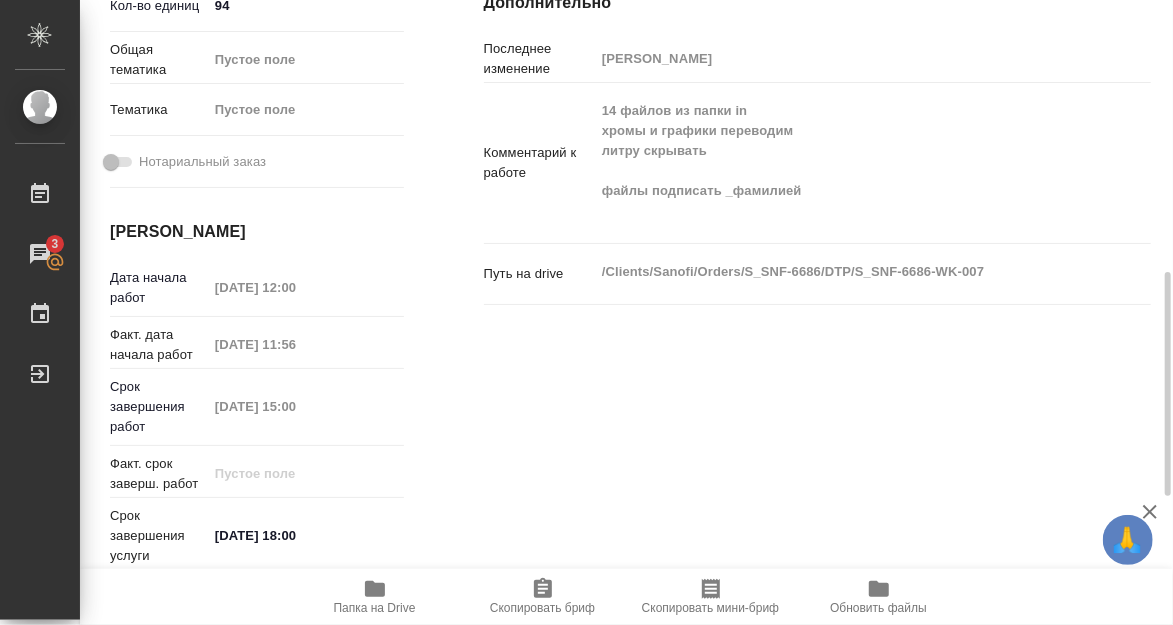 click on "Основная информация Вид работ Восстановление макета средней сложности с полным соответствием оформлению оригинала x ​ Направление перевода англ-рус ​ Тарифные единицы страница 5a8b1489cc6b4906c91bfdb2 Кол-во единиц 94 Общая тематика Пустое поле Тематика Пустое поле Нотариальный заказ Сроки Дата начала работ 10.07.2025 12:00 Факт. дата начала работ 10.07.2025 11:56 Срок завершения работ 11.07.2025 15:00 Факт. срок заверш. работ Срок завершения услуги 30.07.2025 18:00" at bounding box center [257, 106] 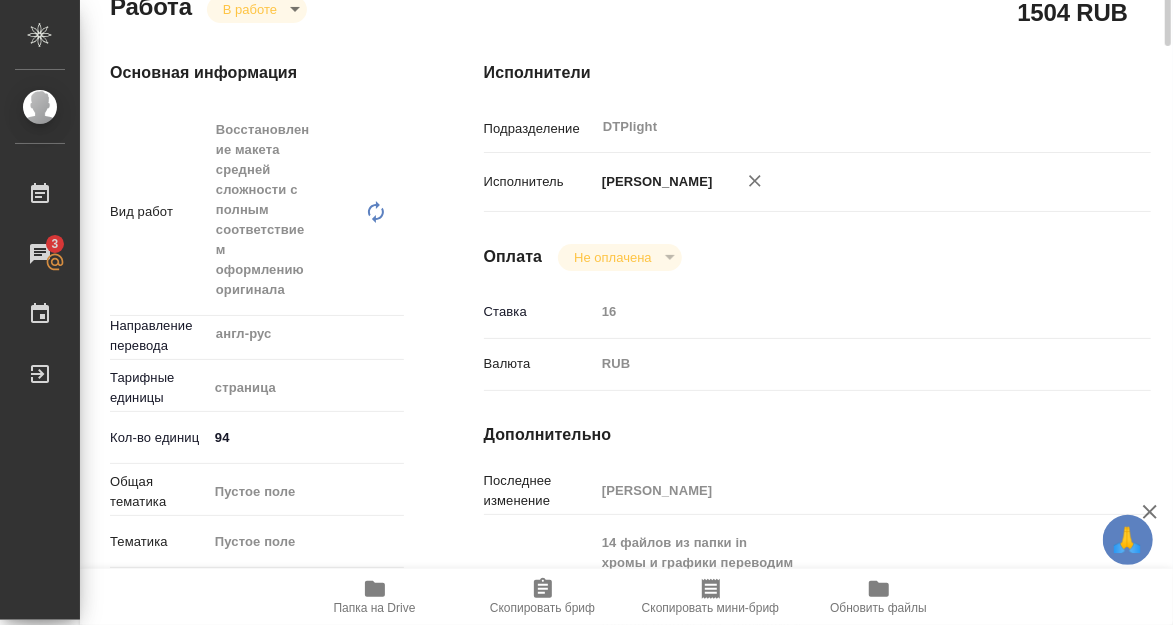 scroll, scrollTop: 0, scrollLeft: 0, axis: both 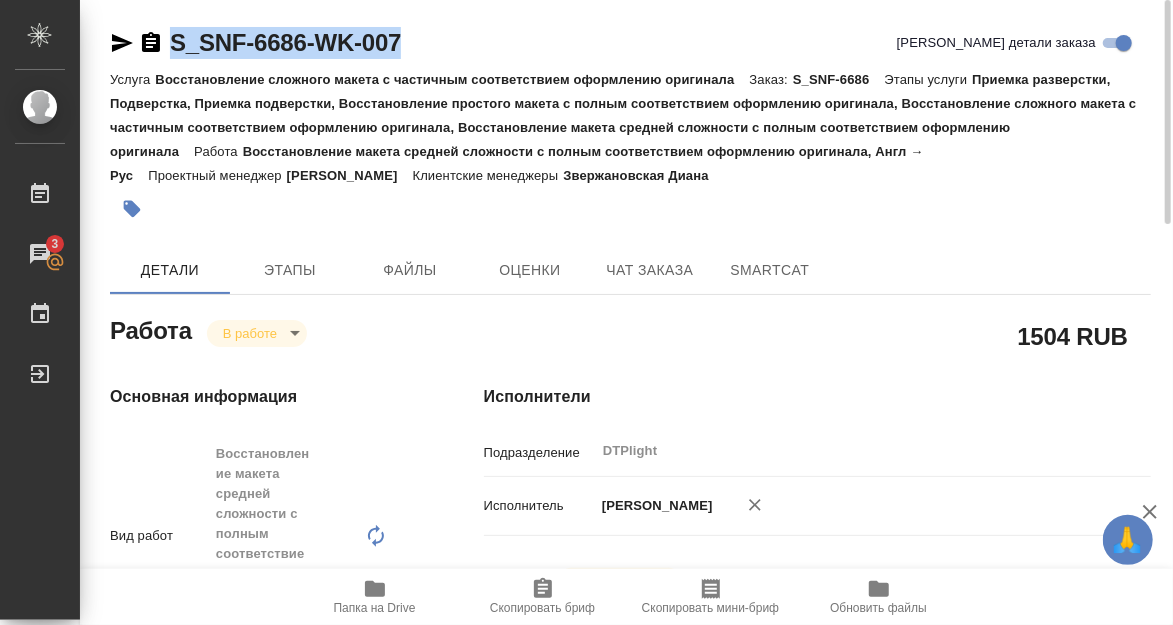 drag, startPoint x: 171, startPoint y: 63, endPoint x: 466, endPoint y: 31, distance: 296.73053 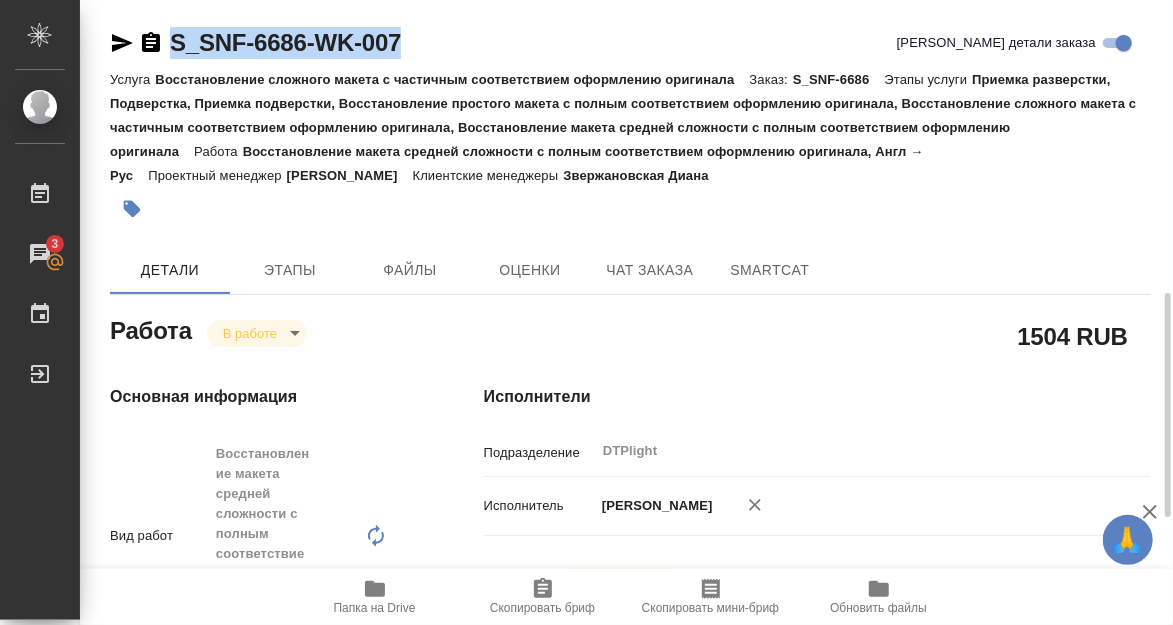 scroll, scrollTop: 216, scrollLeft: 0, axis: vertical 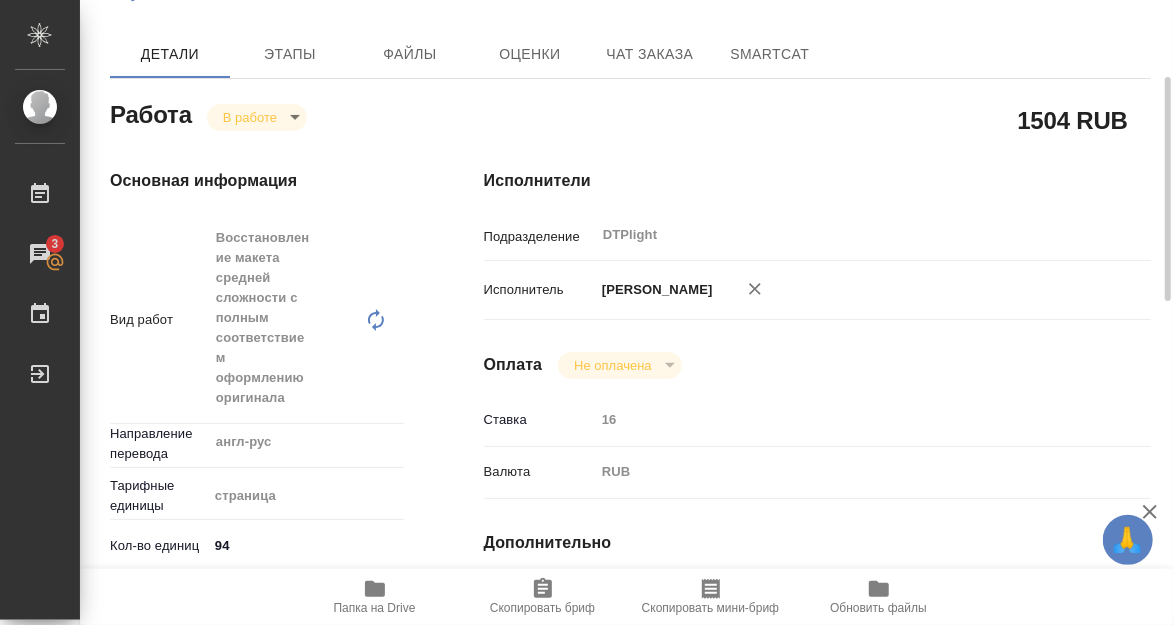 click on "Основная информация Вид работ Восстановление макета средней сложности с полным соответствием оформлению оригинала x ​ Направление перевода англ-рус ​ Тарифные единицы страница 5a8b1489cc6b4906c91bfdb2 Кол-во единиц 94 Общая тематика Пустое поле Тематика Пустое поле Нотариальный заказ Сроки Дата начала работ 10.07.2025 12:00 Факт. дата начала работ 10.07.2025 11:56 Срок завершения работ 11.07.2025 15:00 Факт. срок заверш. работ Срок завершения услуги 30.07.2025 18:00" at bounding box center [257, 646] 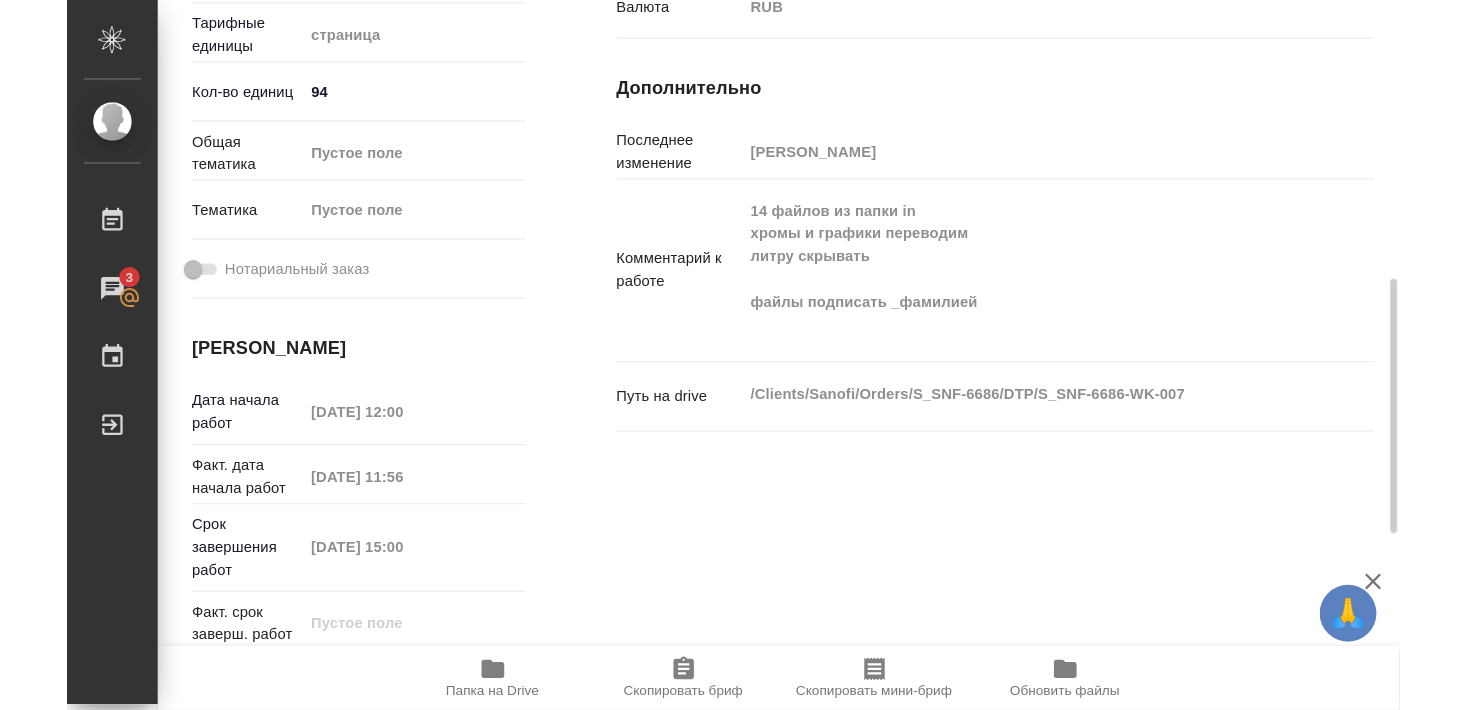 scroll, scrollTop: 573, scrollLeft: 0, axis: vertical 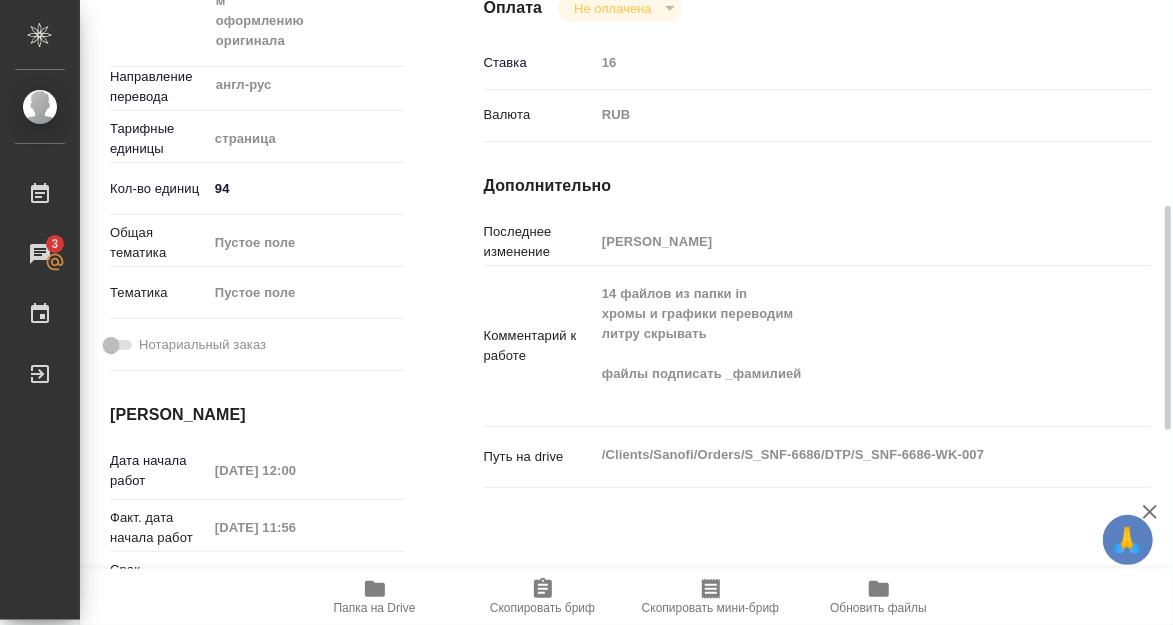 click 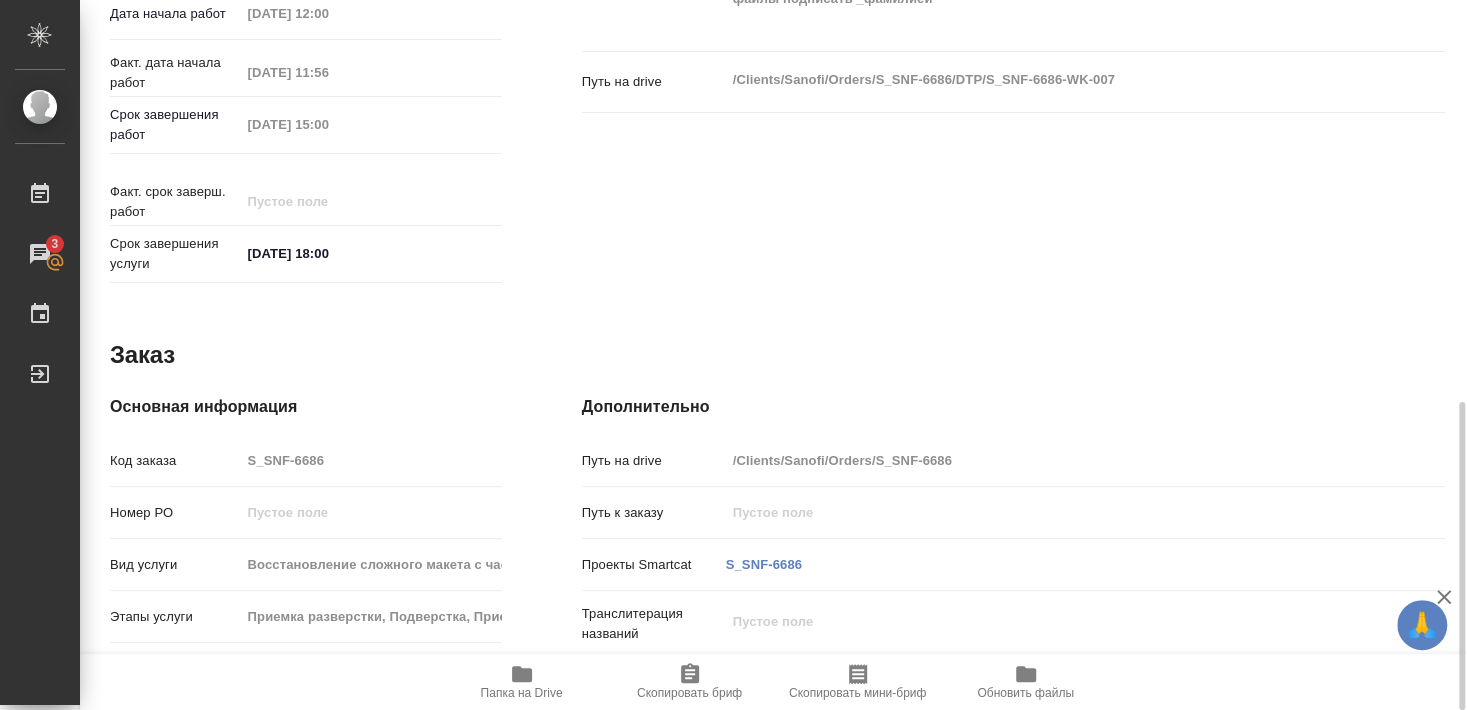 scroll, scrollTop: 708, scrollLeft: 0, axis: vertical 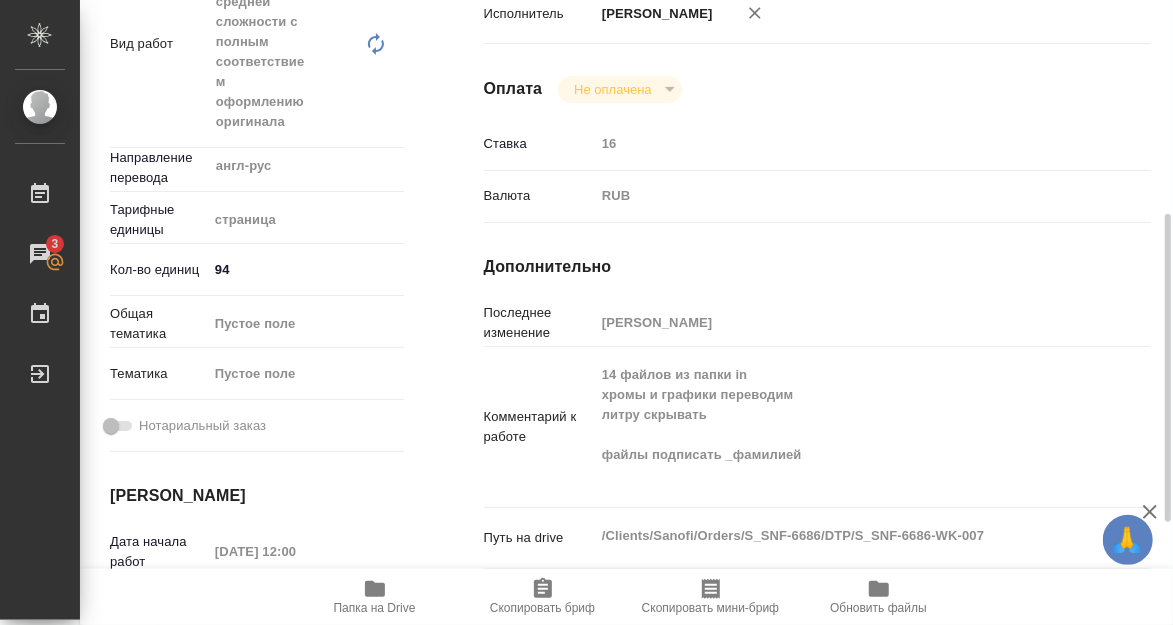 click on "Основная информация Вид работ Восстановление макета средней сложности с полным соответствием оформлению оригинала x ​ Направление перевода англ-рус ​ Тарифные единицы страница 5a8b1489cc6b4906c91bfdb2 Кол-во единиц 94 Общая тематика Пустое поле Тематика Пустое поле Нотариальный заказ Сроки Дата начала работ 10.07.2025 12:00 Факт. дата начала работ 10.07.2025 11:56 Срок завершения работ 11.07.2025 15:00 Факт. срок заверш. работ Срок завершения услуги 30.07.2025 18:00" at bounding box center [257, 370] 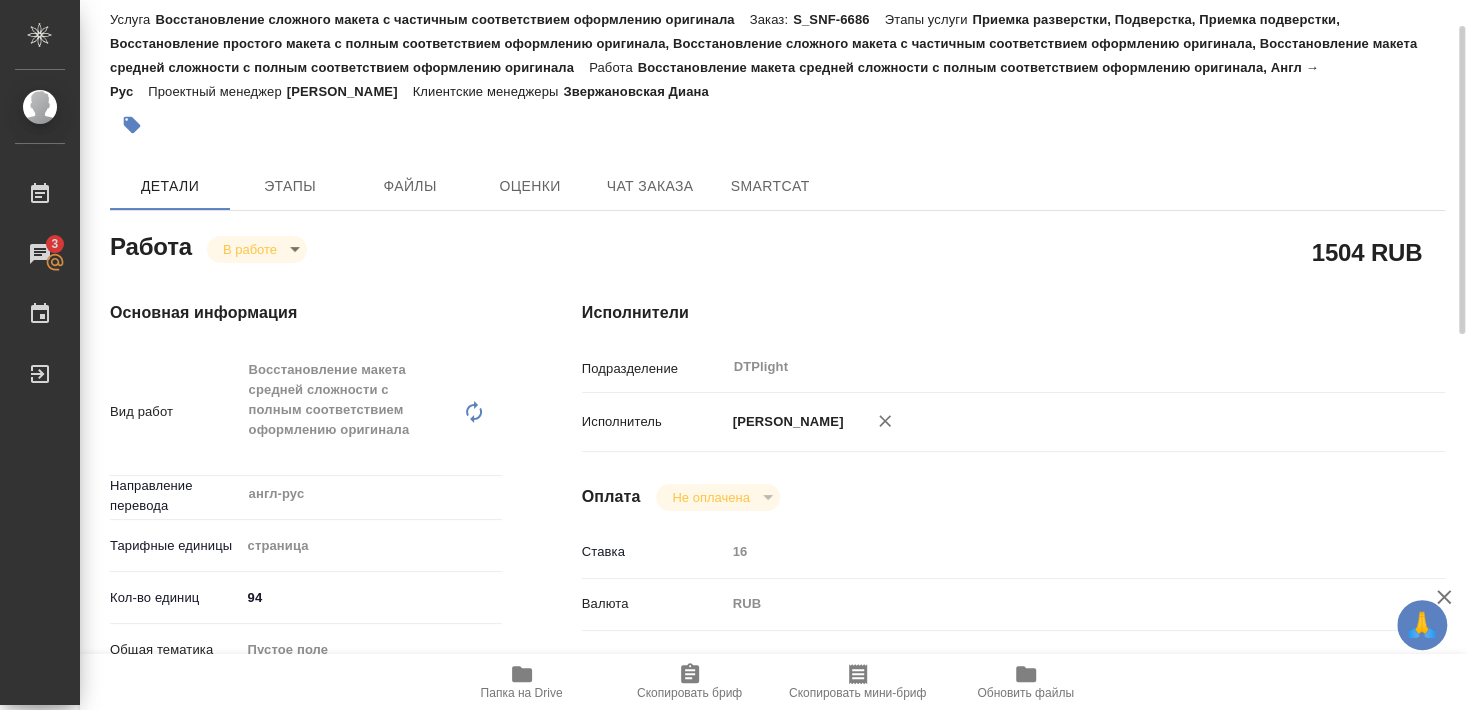 scroll, scrollTop: 0, scrollLeft: 0, axis: both 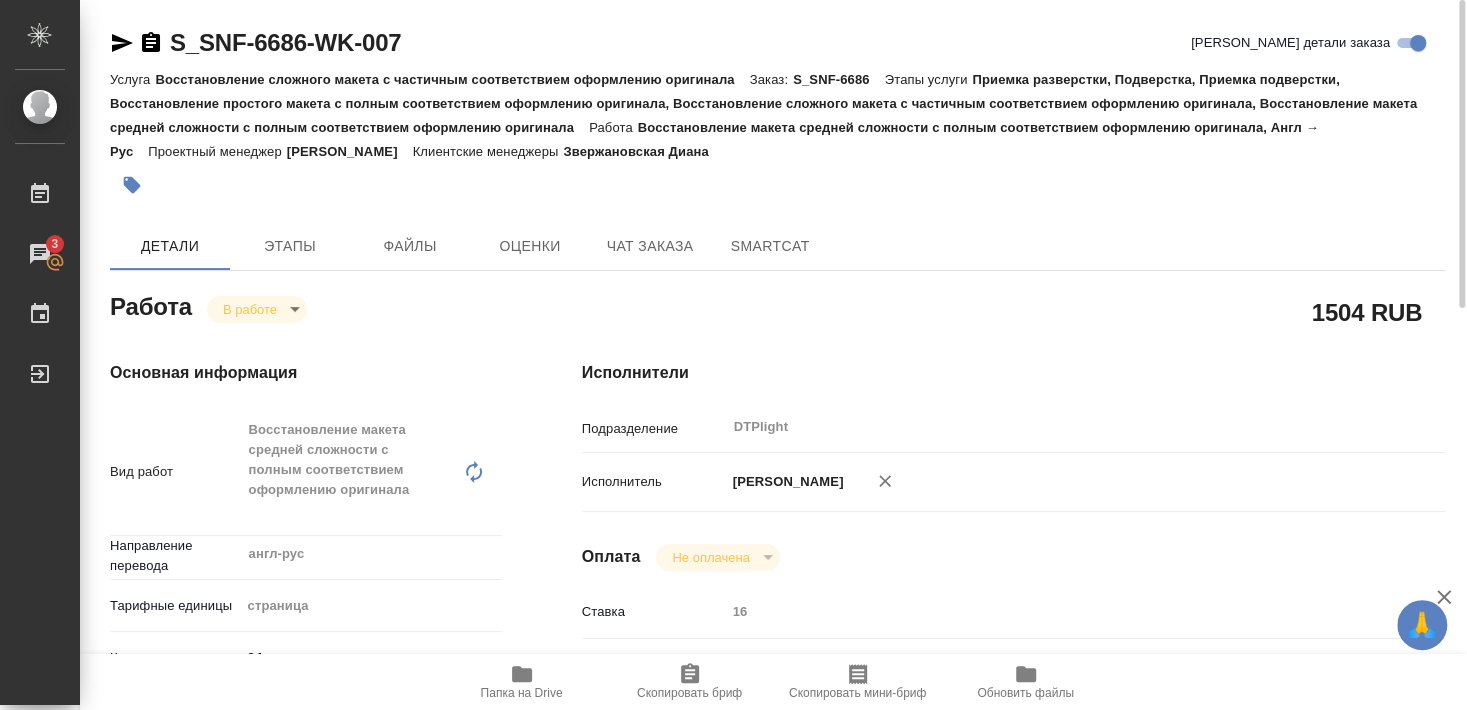 click 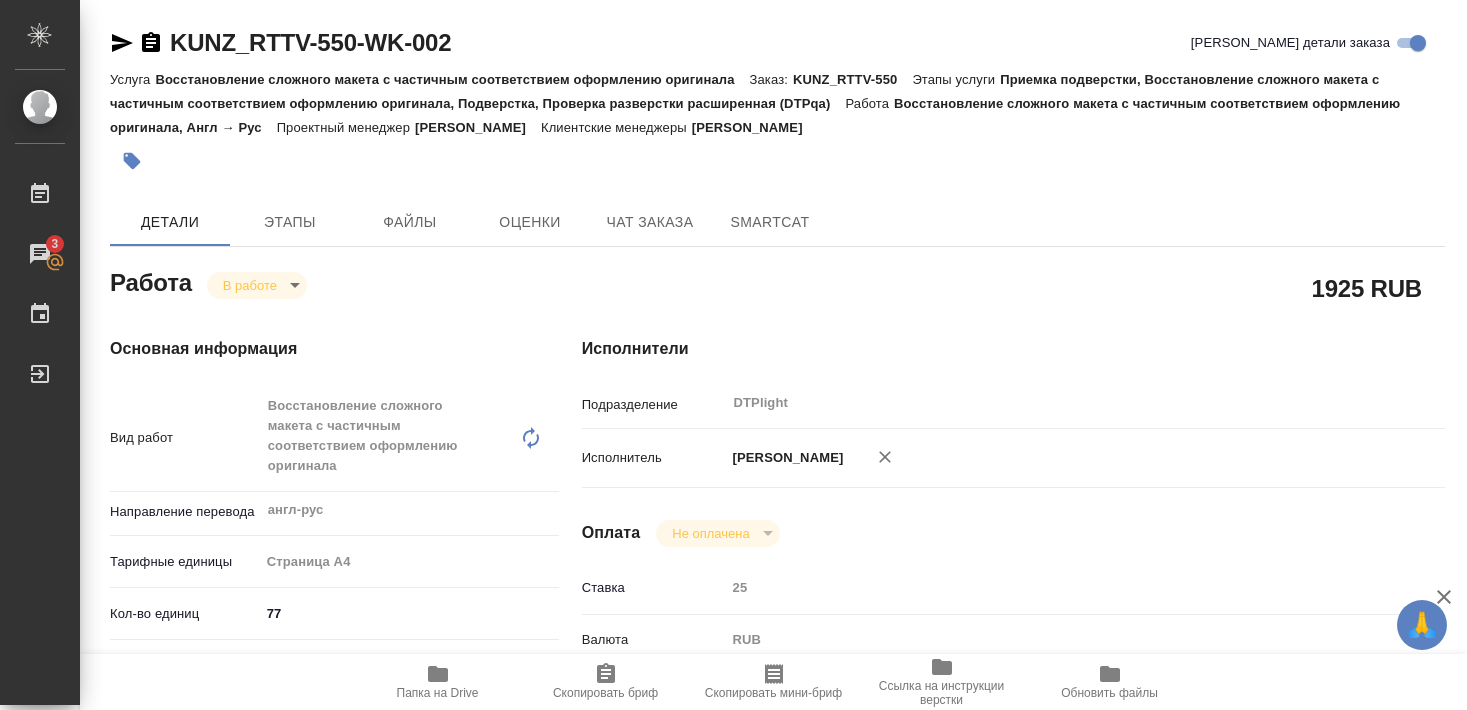 scroll, scrollTop: 0, scrollLeft: 0, axis: both 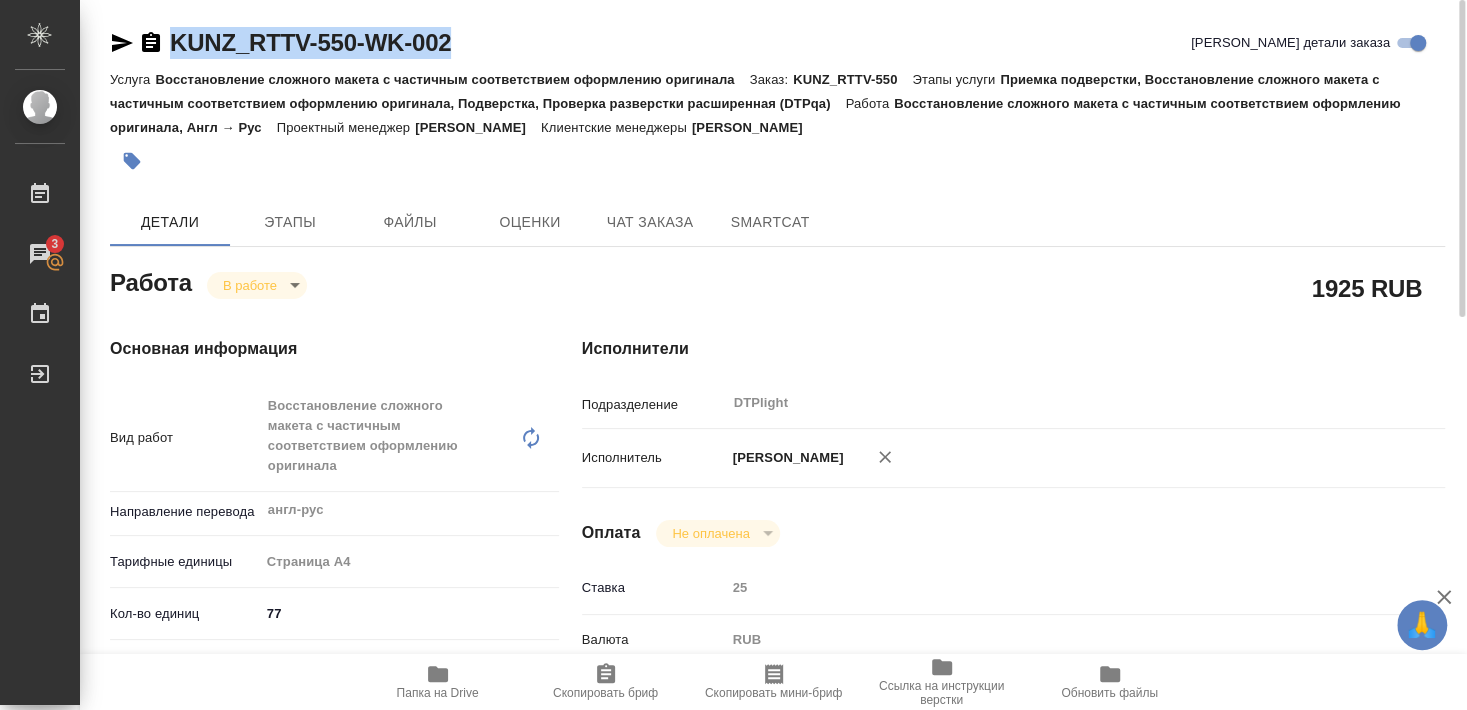 drag, startPoint x: 171, startPoint y: 63, endPoint x: 482, endPoint y: 50, distance: 311.27158 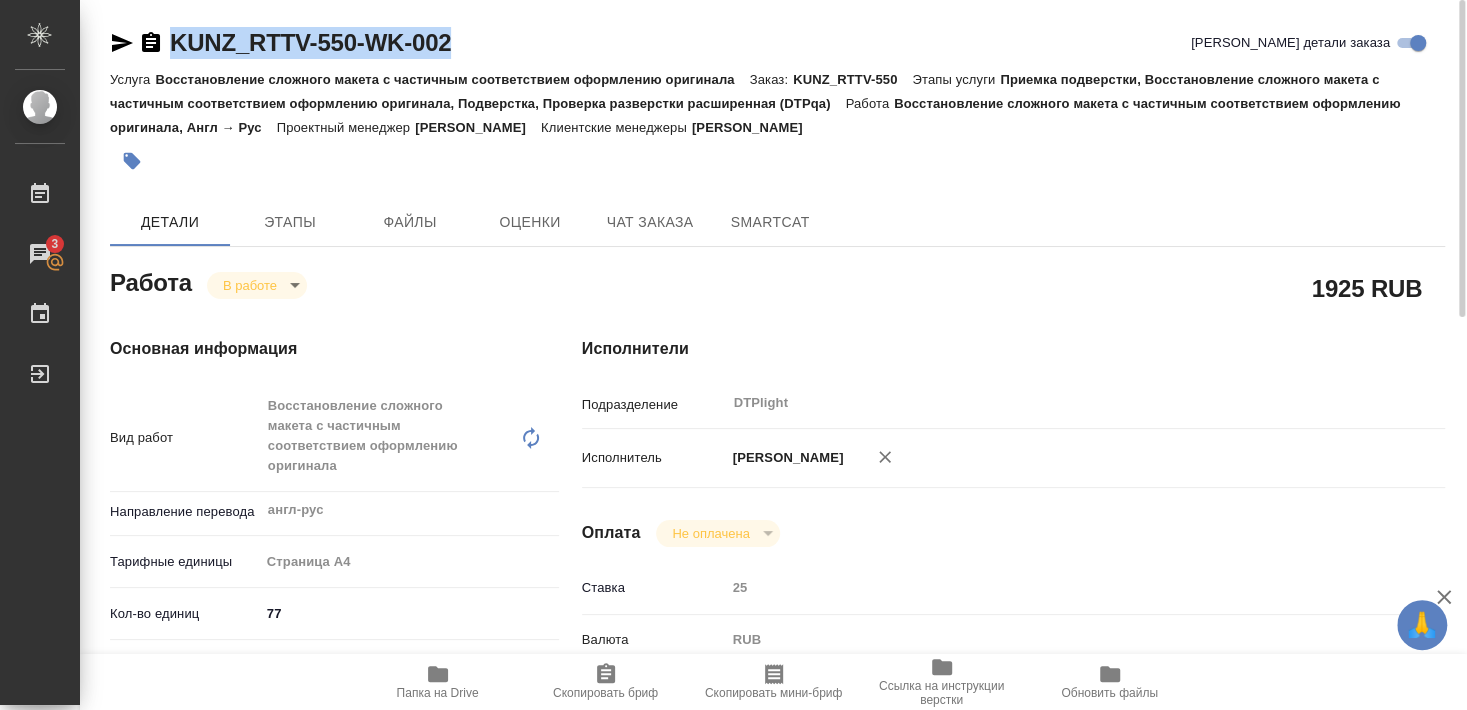 copy on "KUNZ_RTTV-550-WK-002" 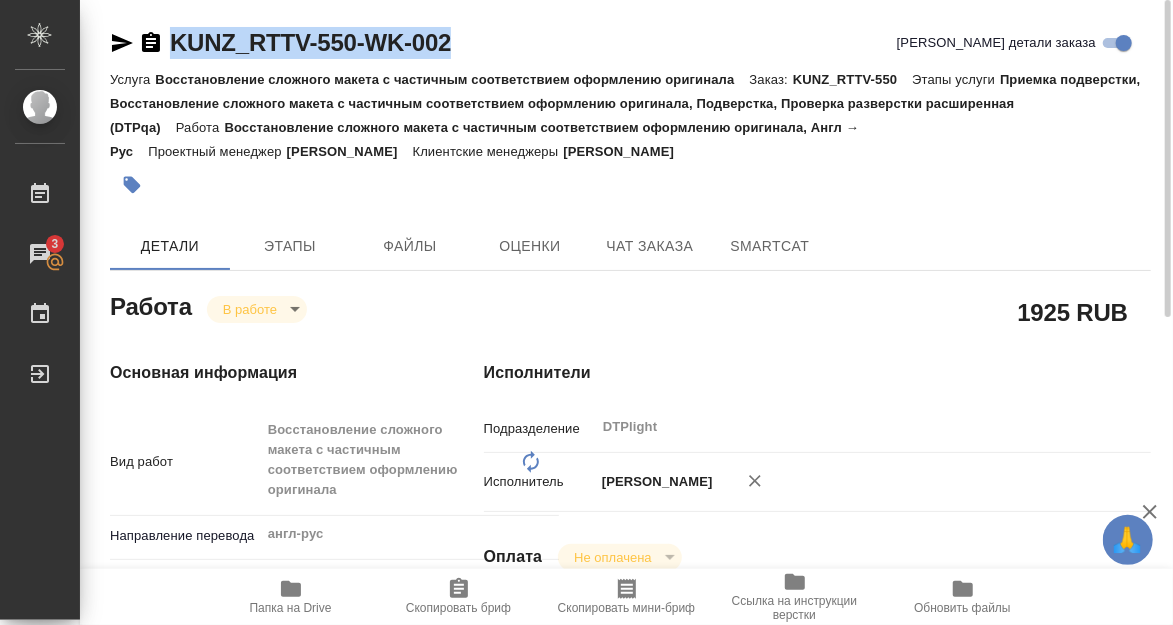click on "Исполнители Подразделение DTPlight ​ Исполнитель Бартеньева Светлана Владимировна Оплата Не оплачена notPayed Ставка 25 Валюта RUB RUB Дополнительно Последнее изменение Смыслова Светлана Комментарий к работе по ТЗ РТ https://drive.awatera.com/s/GydXmcqbYpDji9N
по готовности в out
ждем ТЗ по языкам
x Путь на drive /Clients/RT/Orders/KUNZ_RTTV-550/DTP/KUNZ_RTTV-550-WK-002 x" at bounding box center [817, 788] 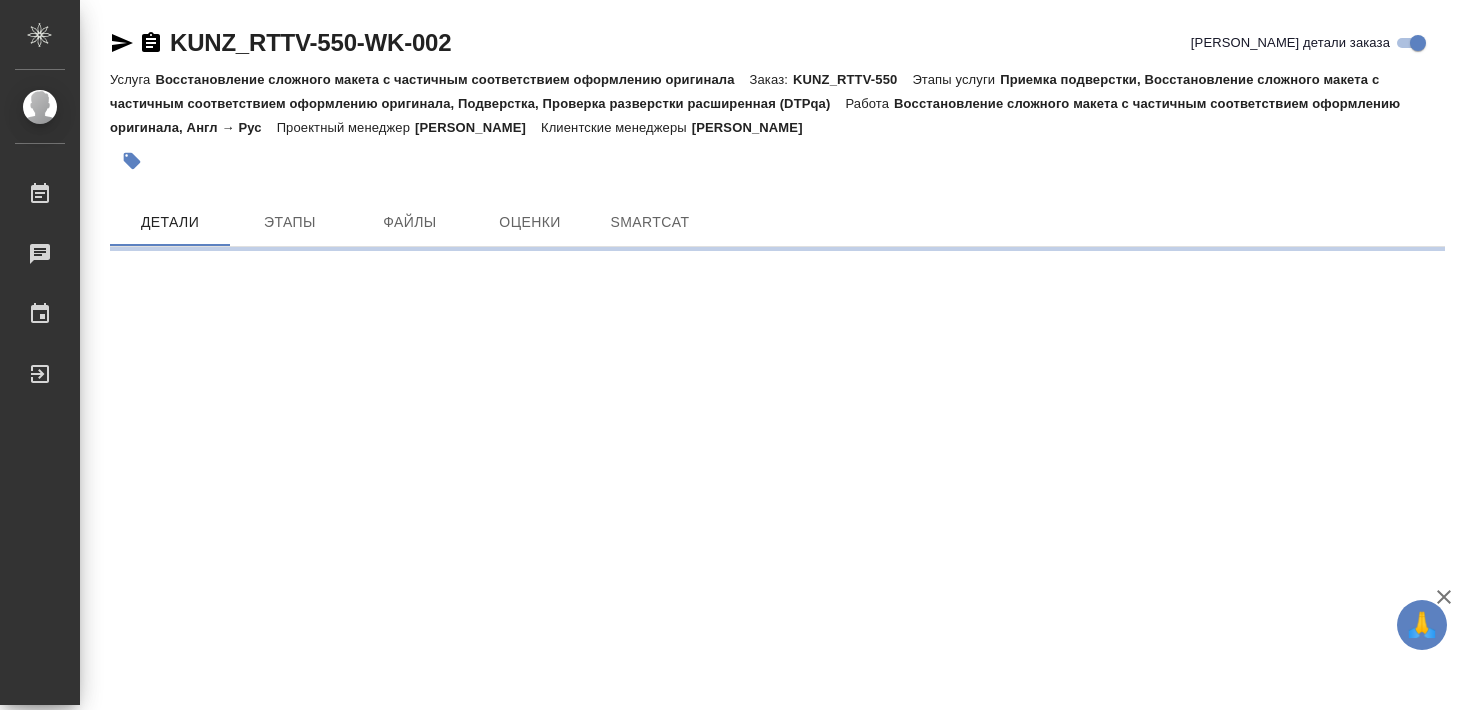 scroll, scrollTop: 0, scrollLeft: 0, axis: both 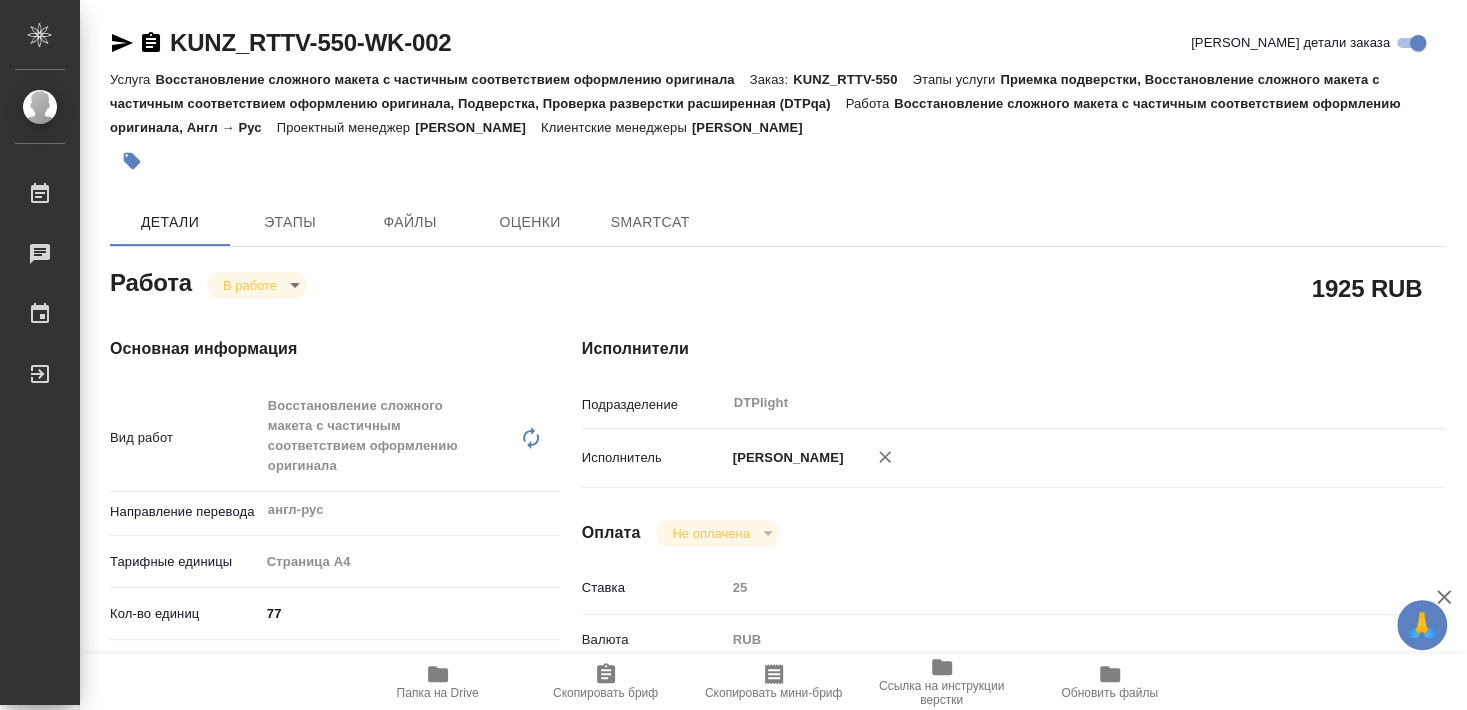 type on "x" 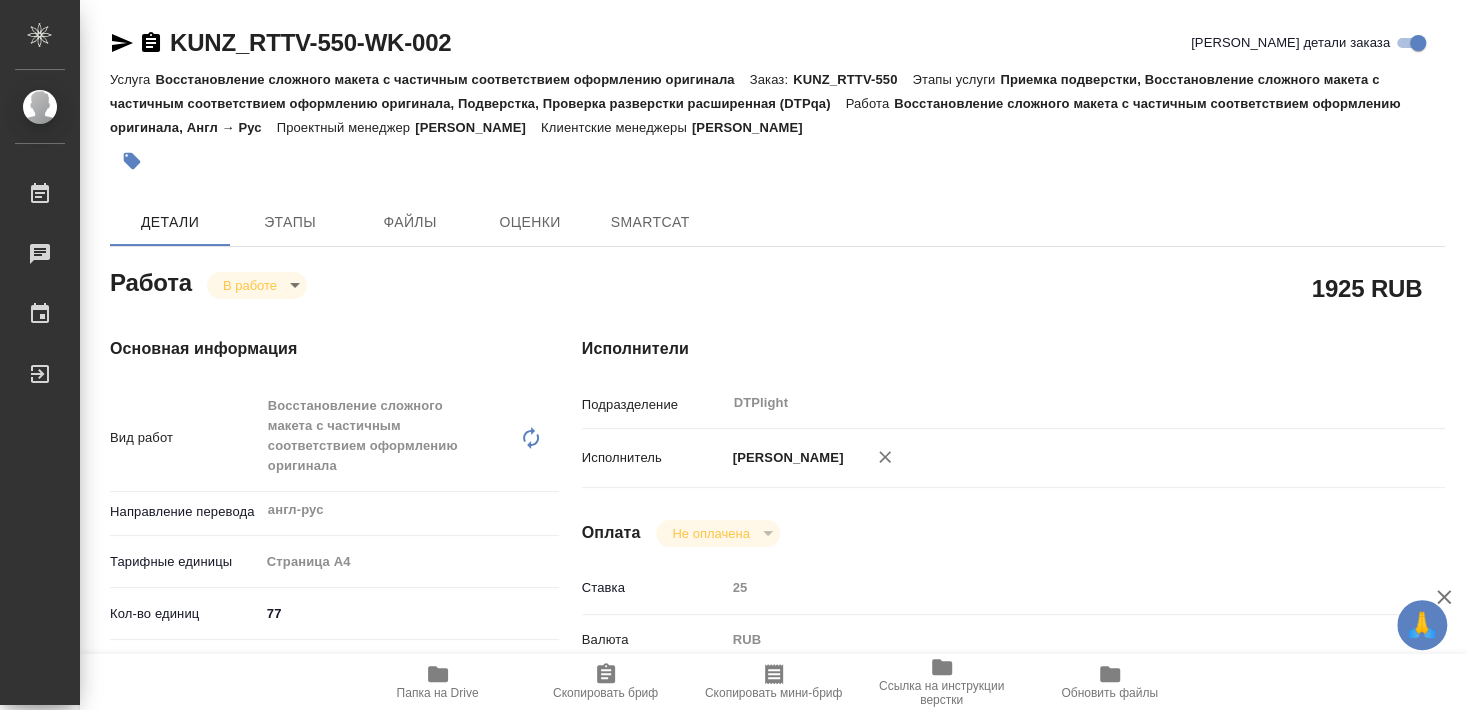 type on "x" 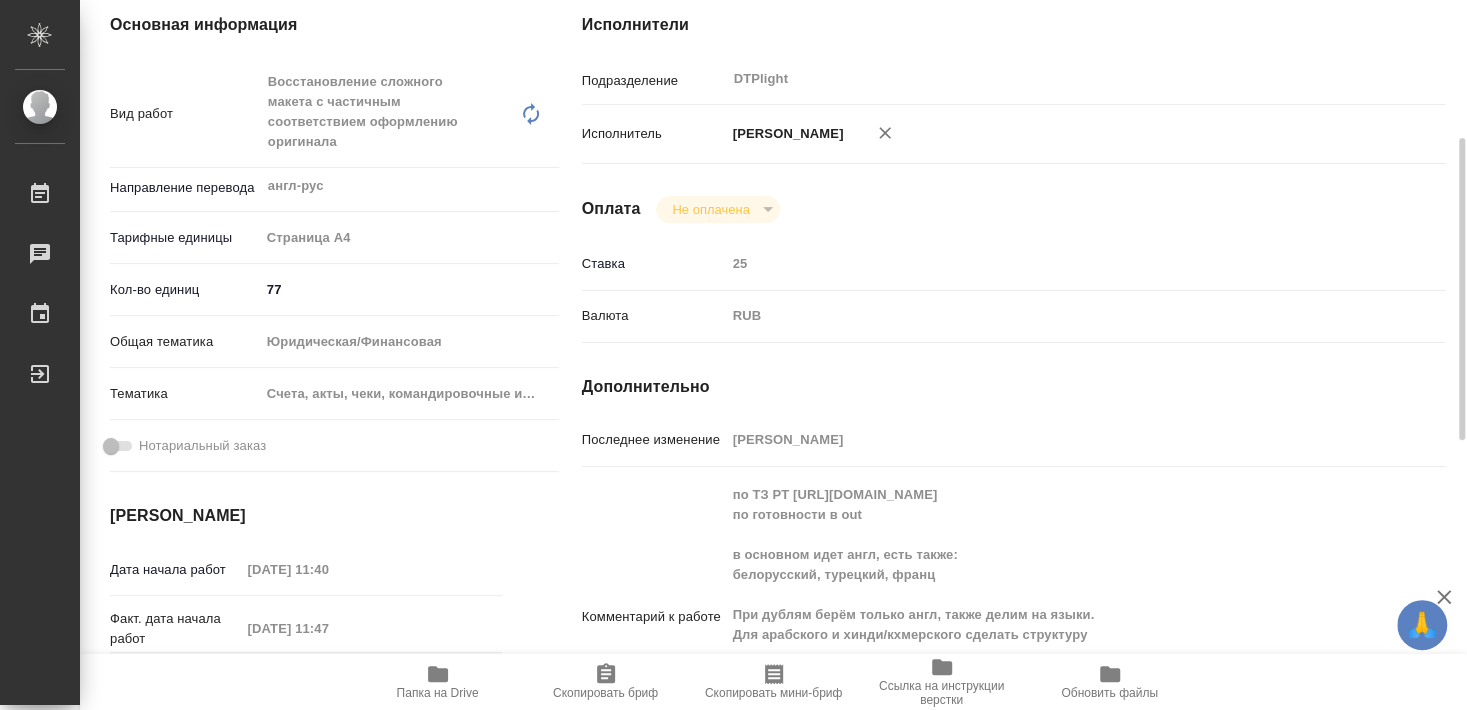 type on "x" 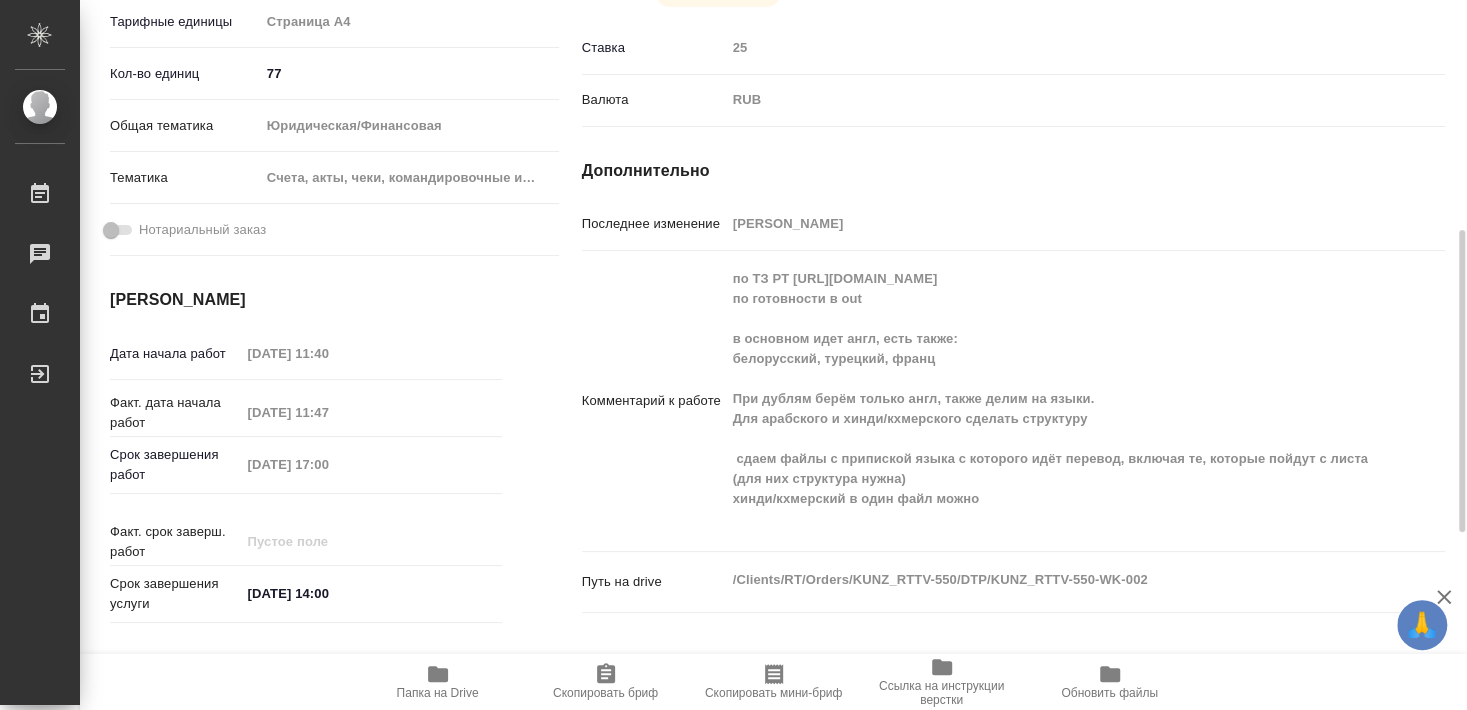 scroll, scrollTop: 648, scrollLeft: 0, axis: vertical 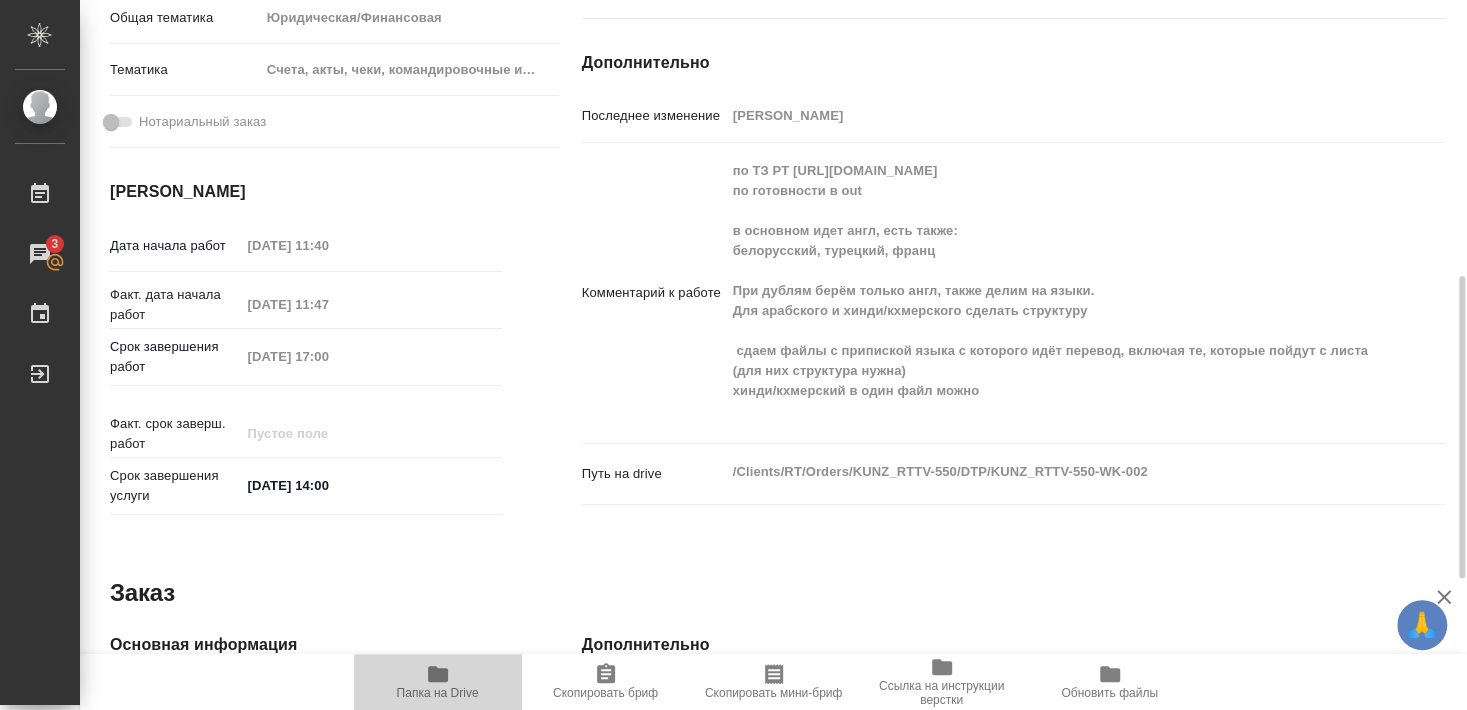 click 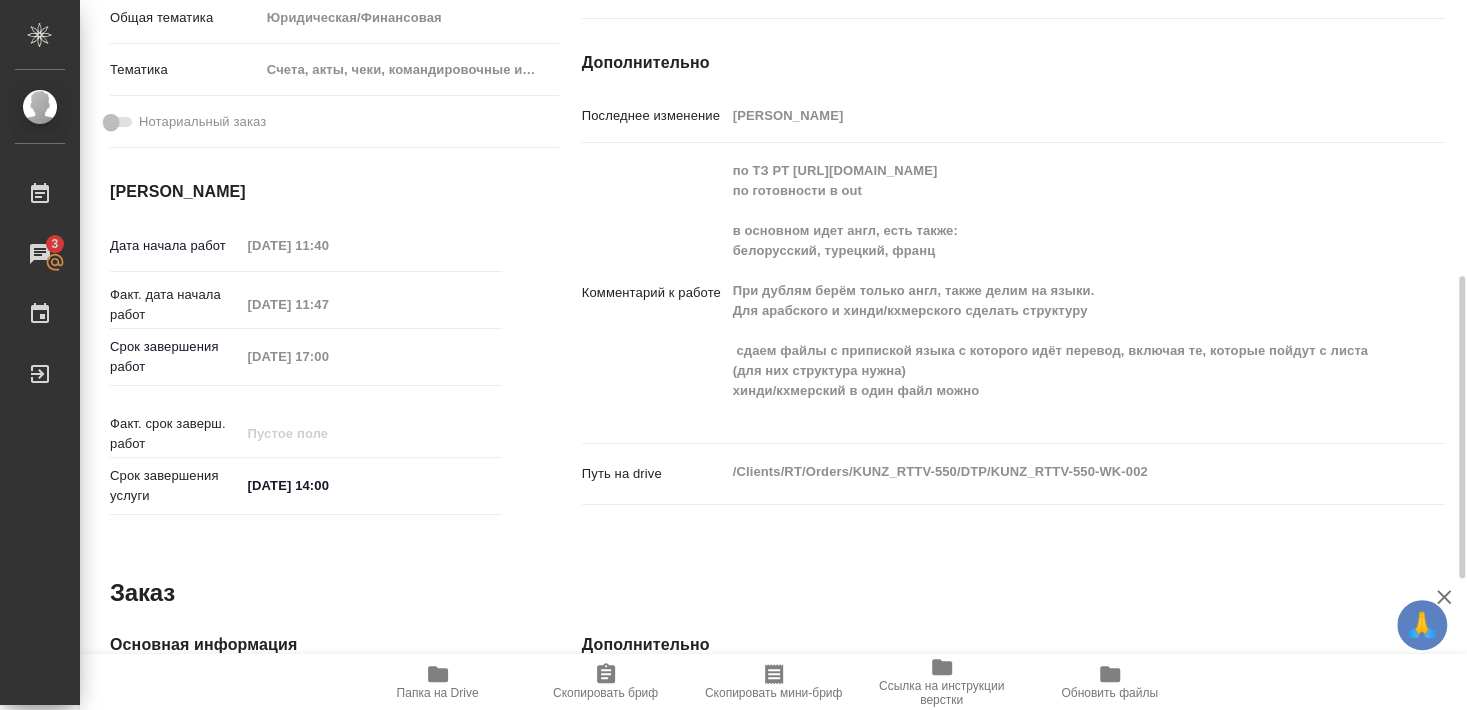 type on "x" 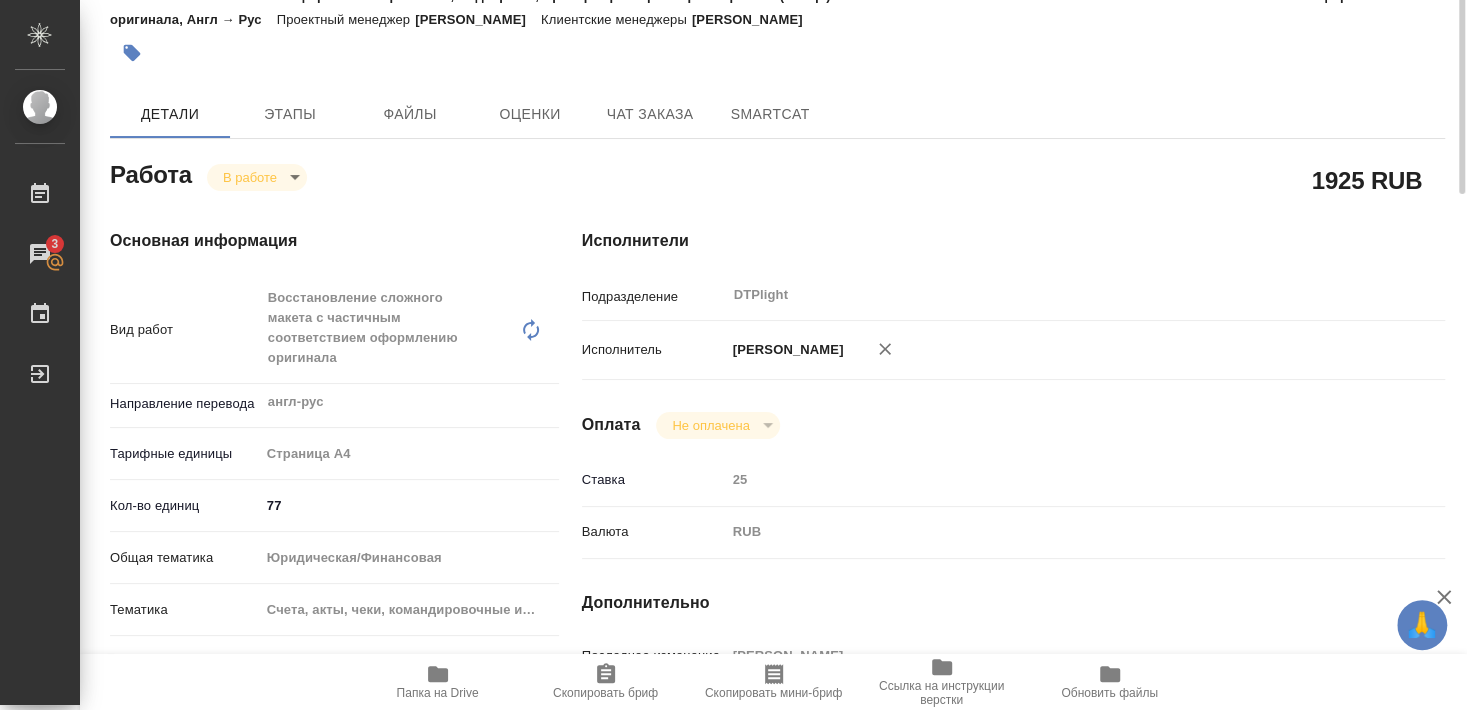 scroll, scrollTop: 0, scrollLeft: 0, axis: both 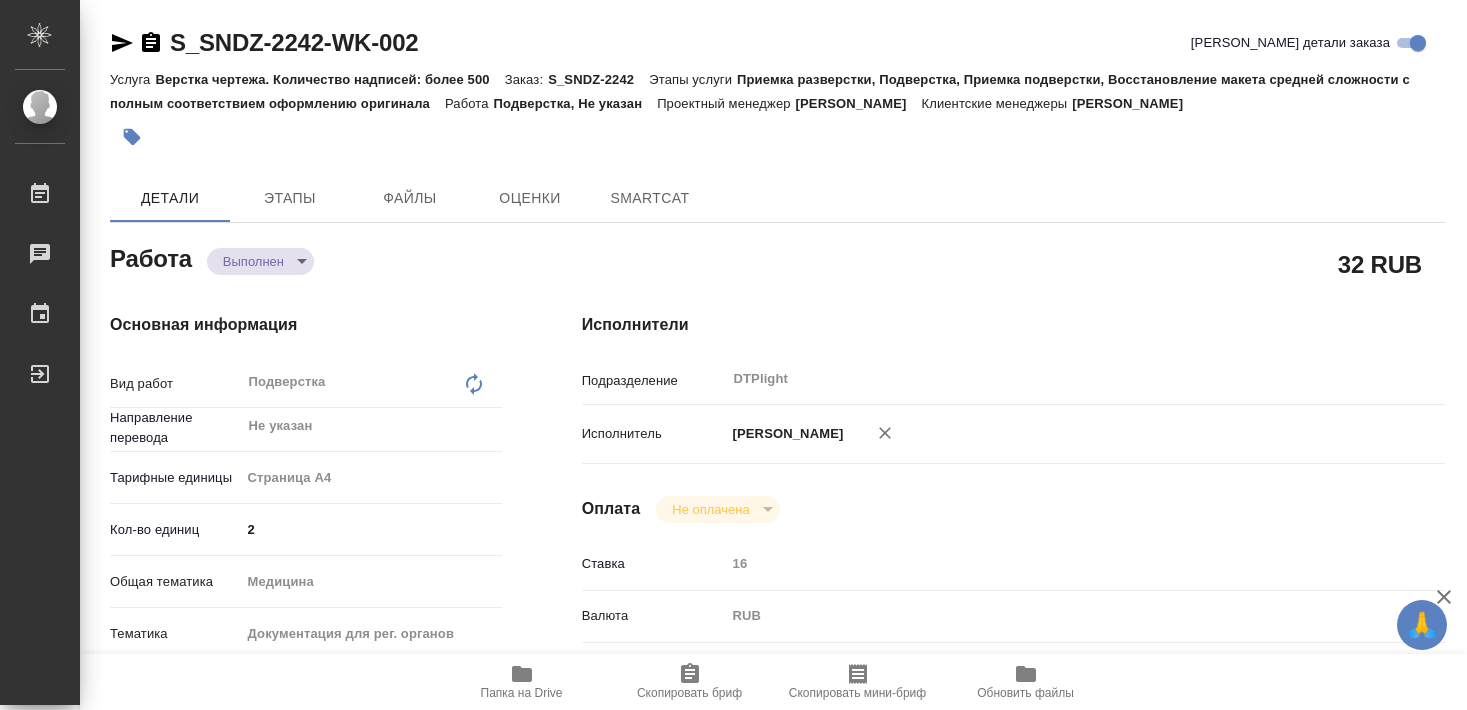 type on "x" 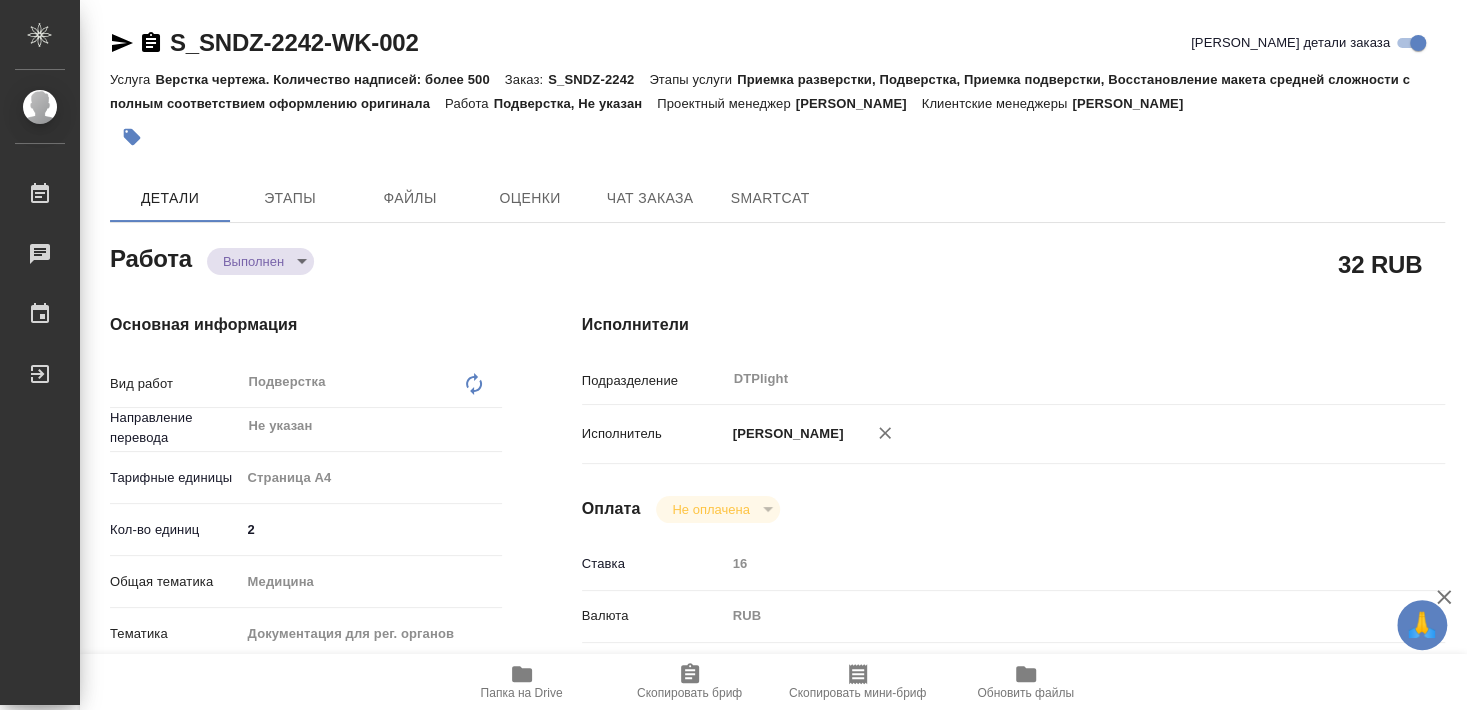 type on "x" 